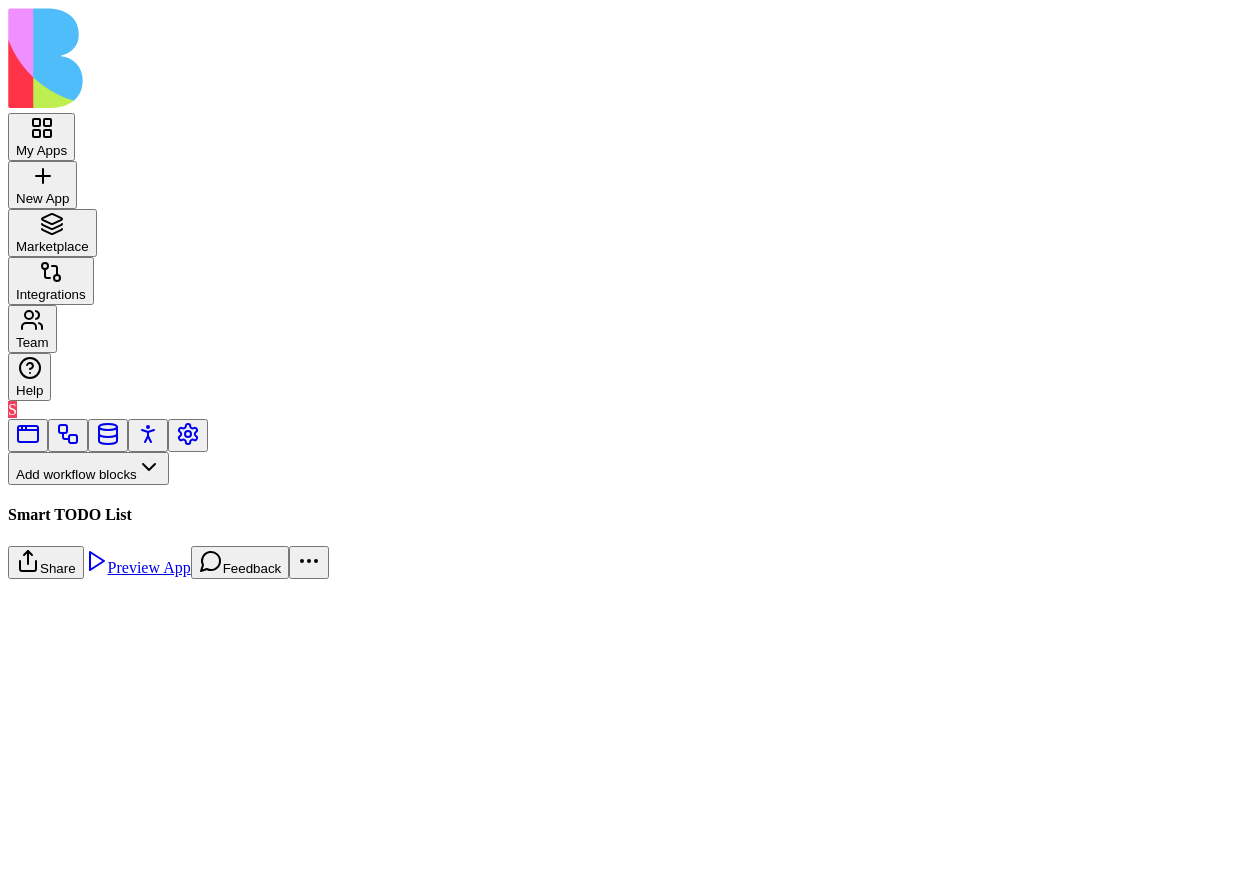 scroll, scrollTop: 0, scrollLeft: 0, axis: both 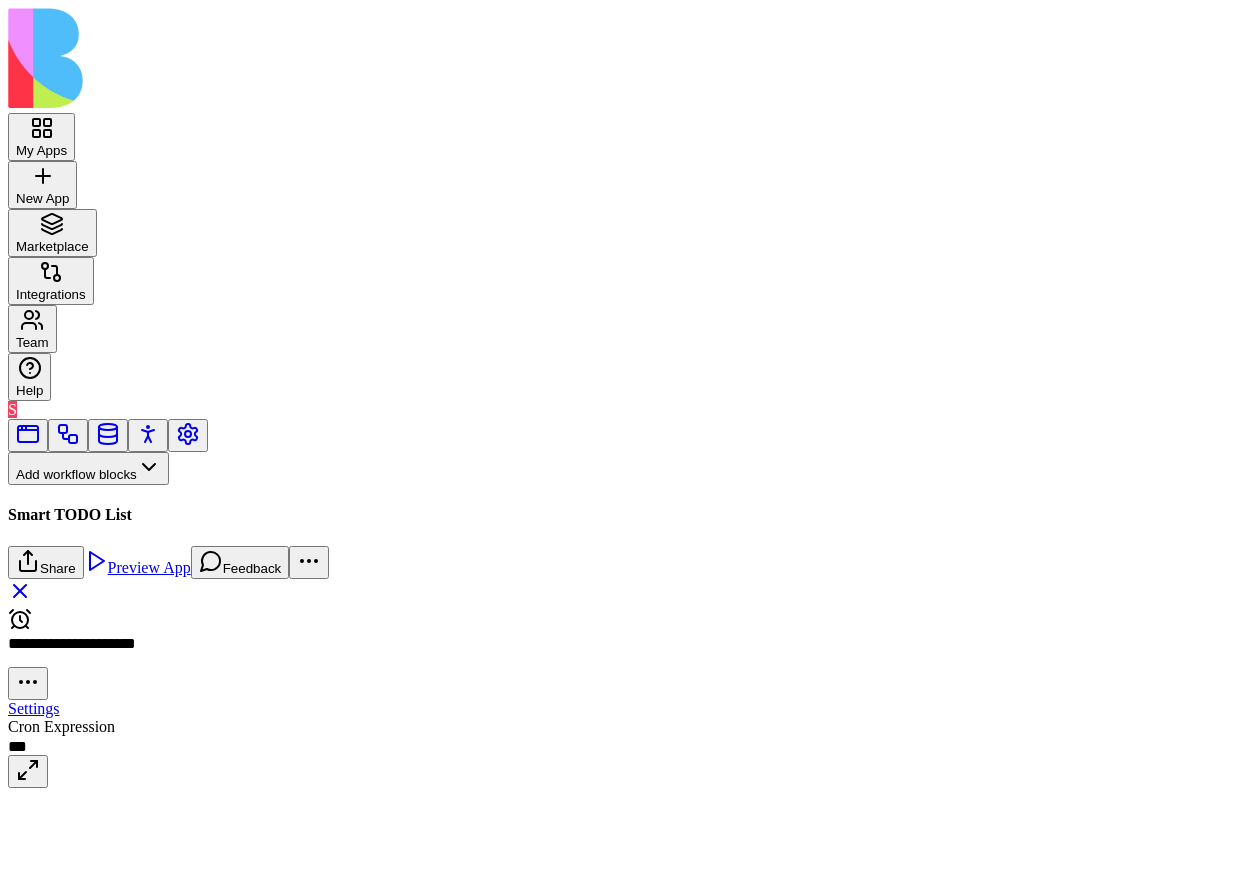 click on "***" at bounding box center (130, 746) 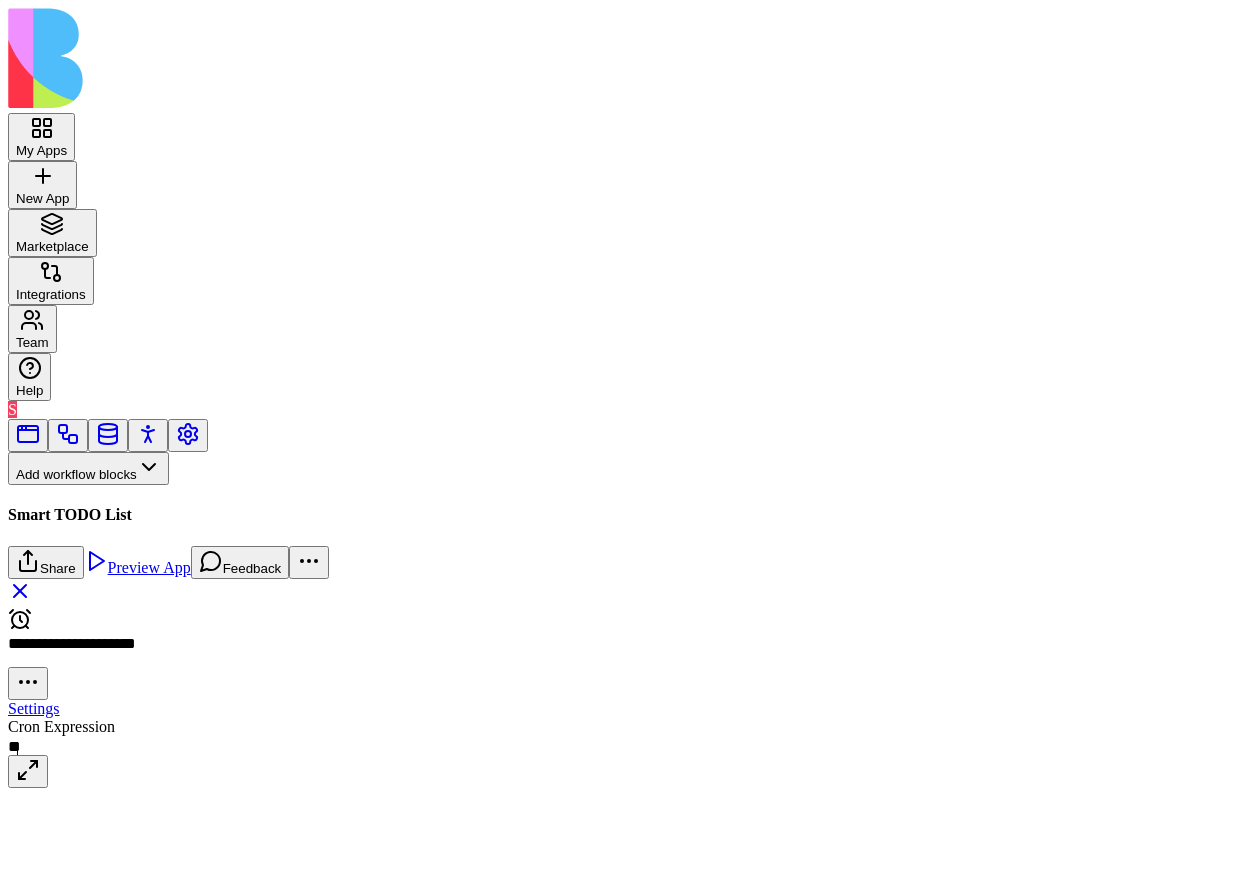 click on "*" at bounding box center (130, 746) 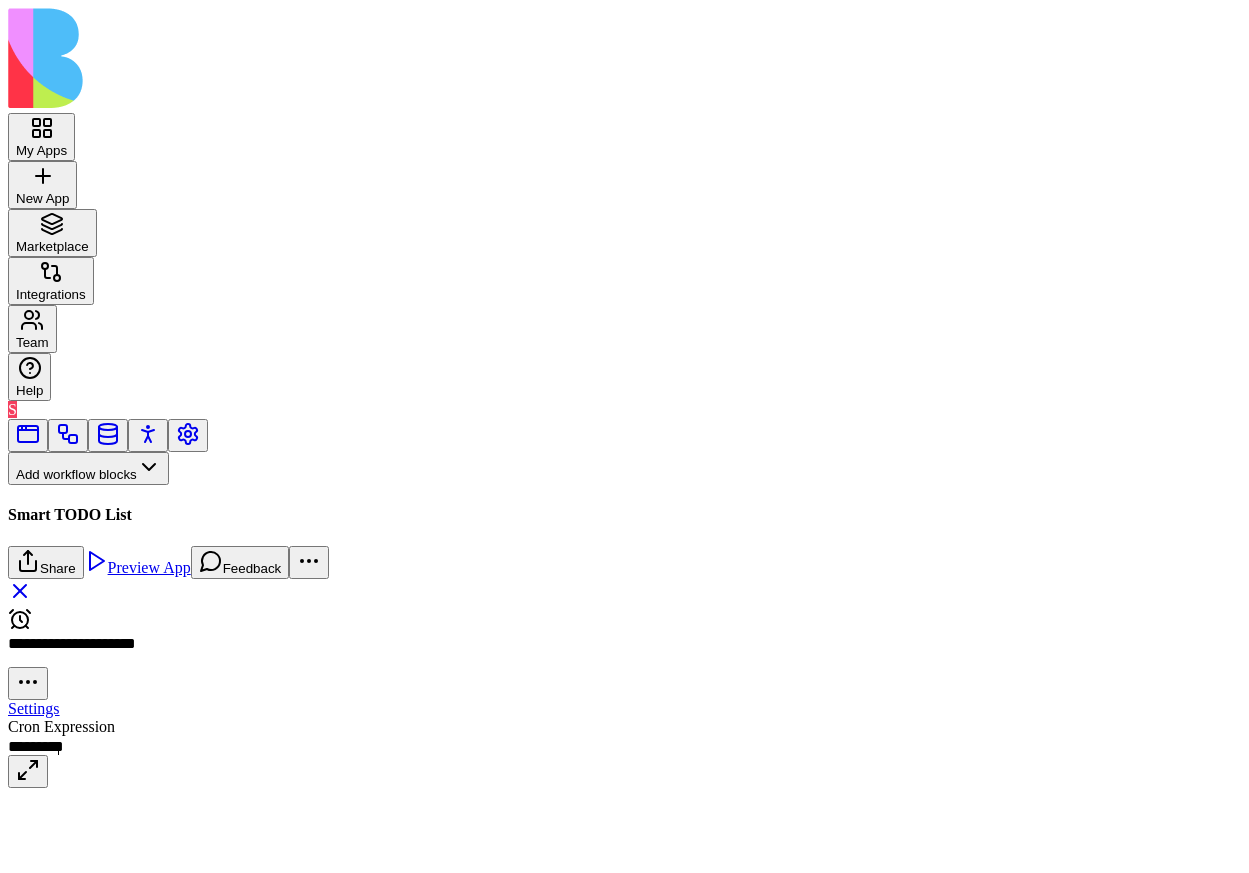 click on "*********" at bounding box center (31, 746) 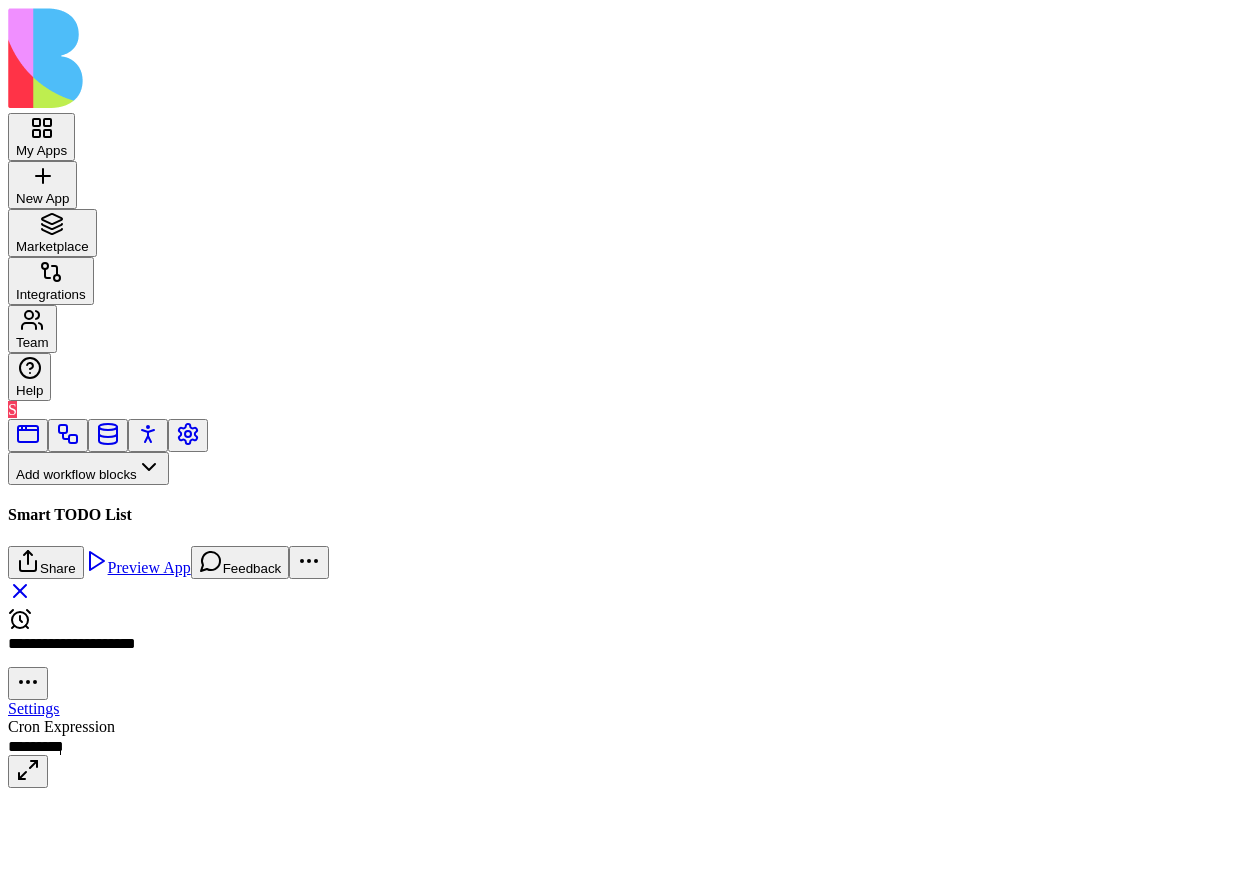 click on "*********" at bounding box center (32, 746) 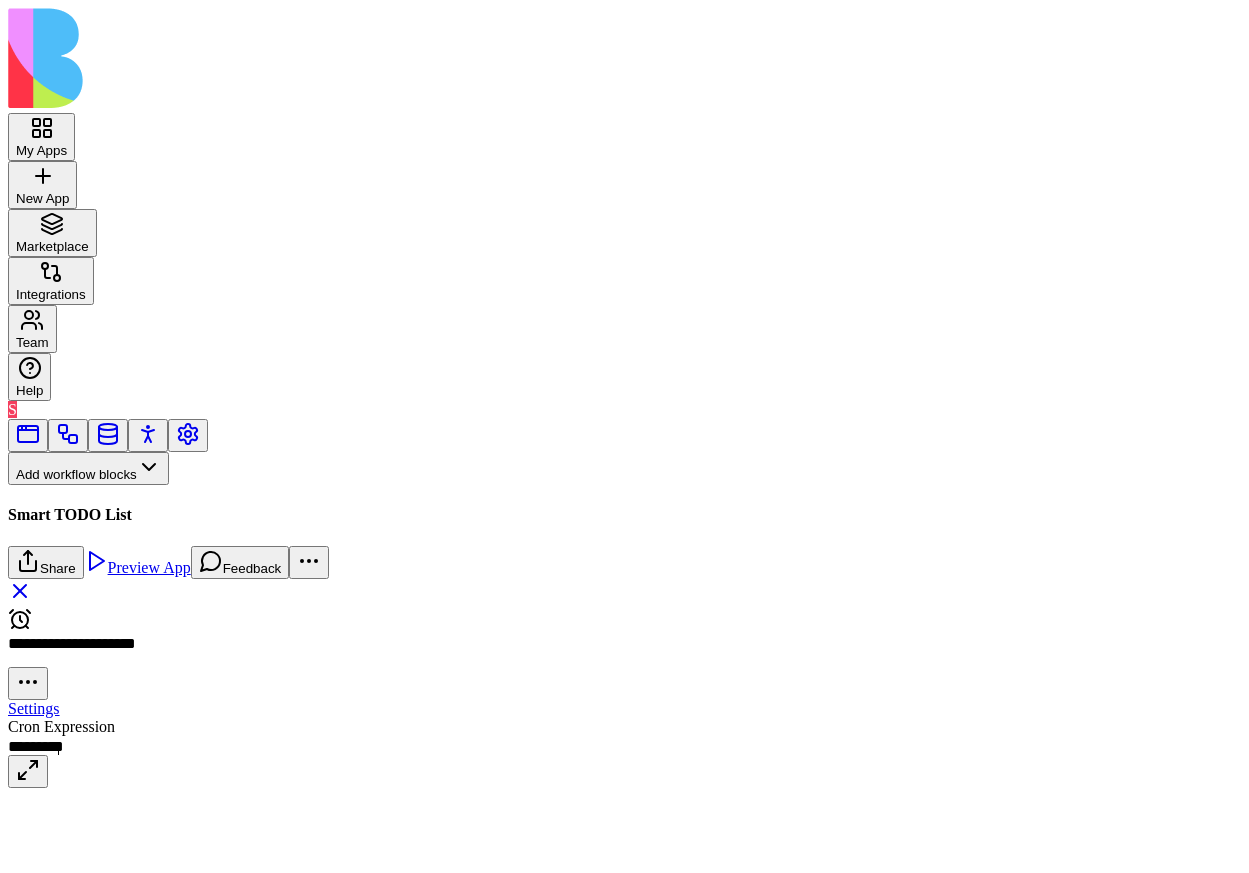click on "*********" at bounding box center (31, 746) 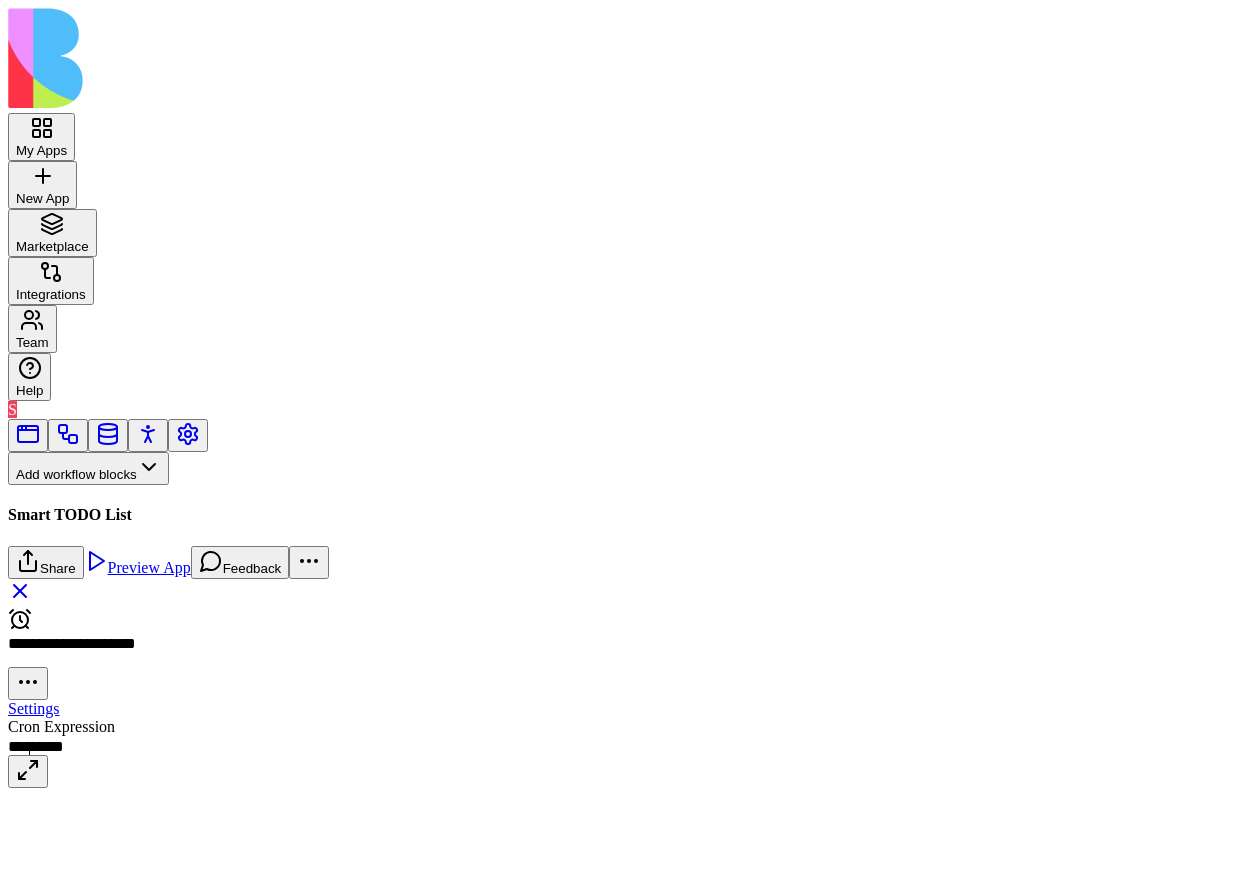 click on "*********" at bounding box center [31, 746] 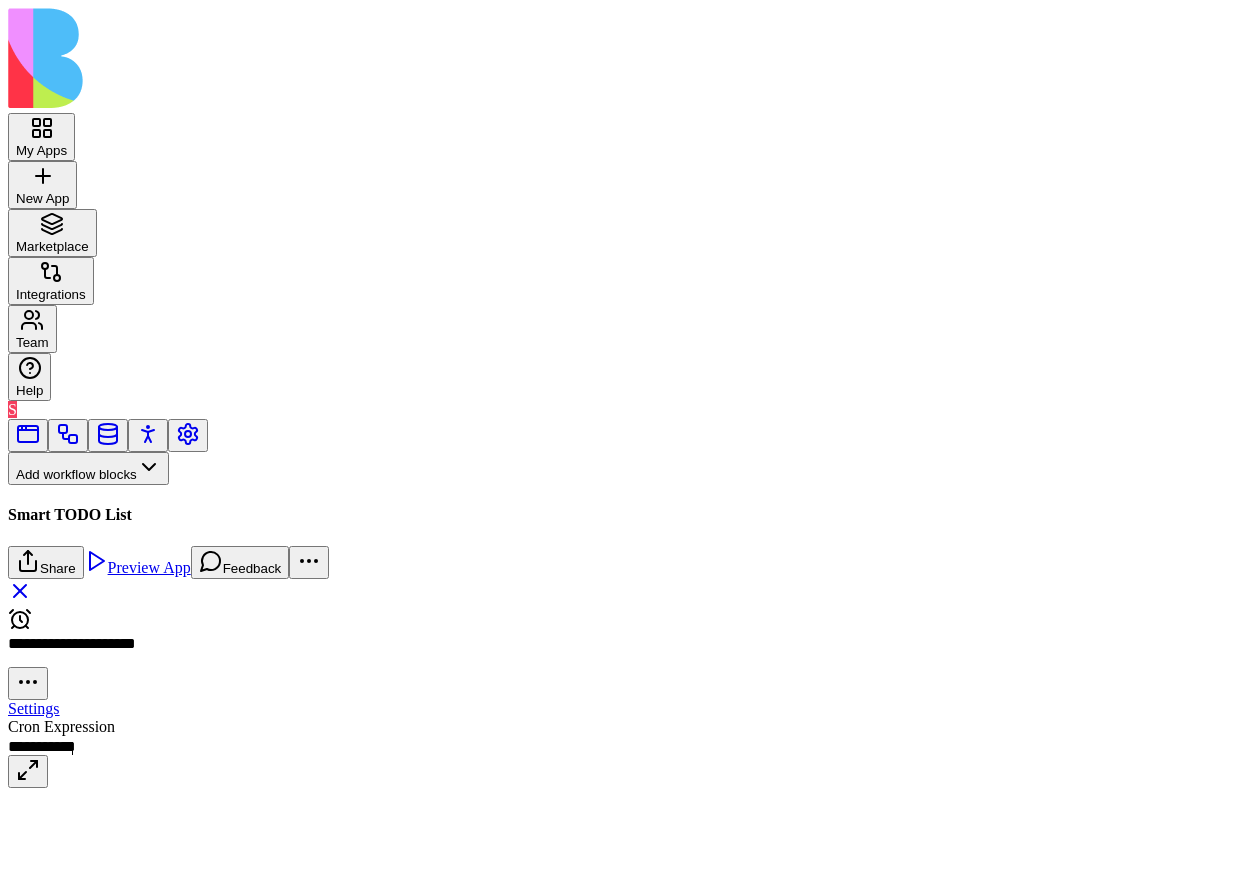 click on "**********" at bounding box center (38, 746) 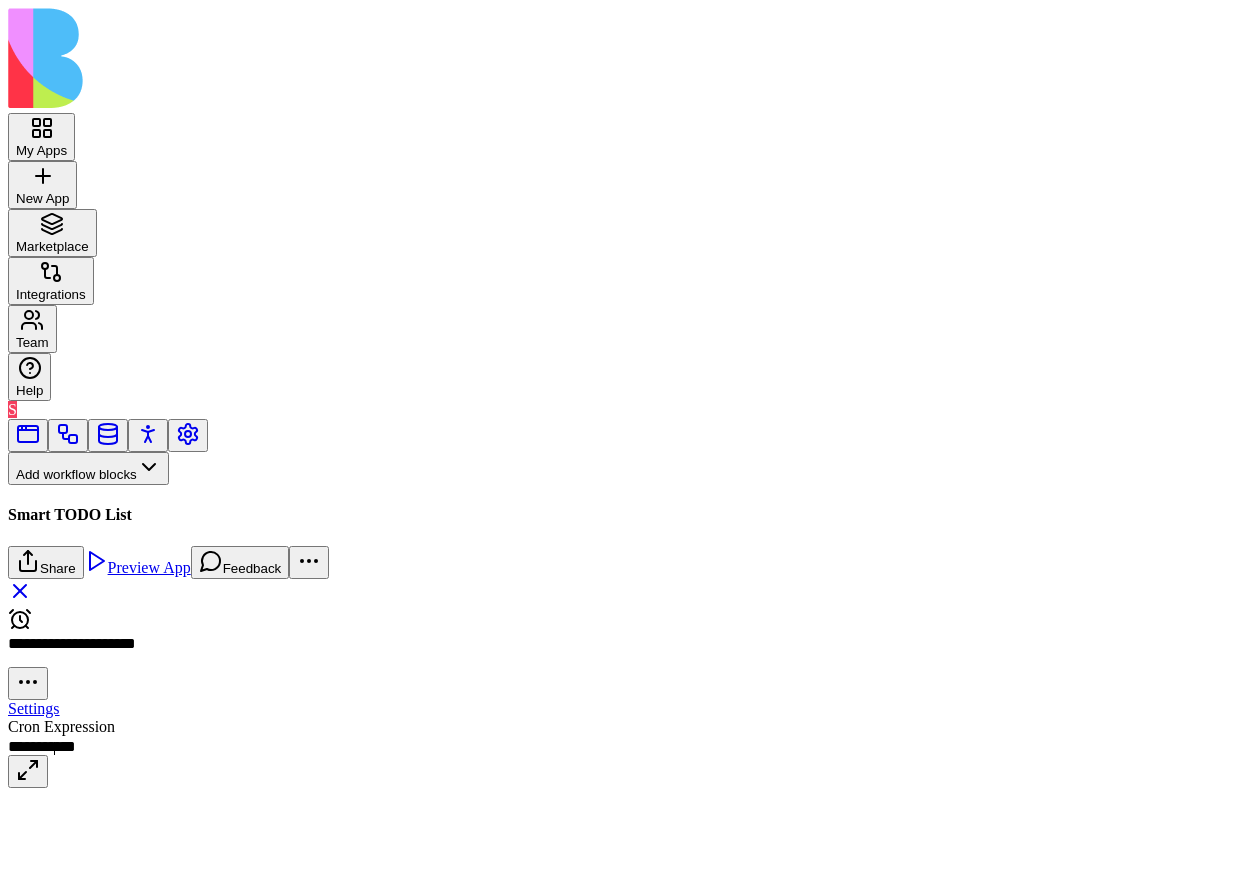click on "**********" at bounding box center (38, 746) 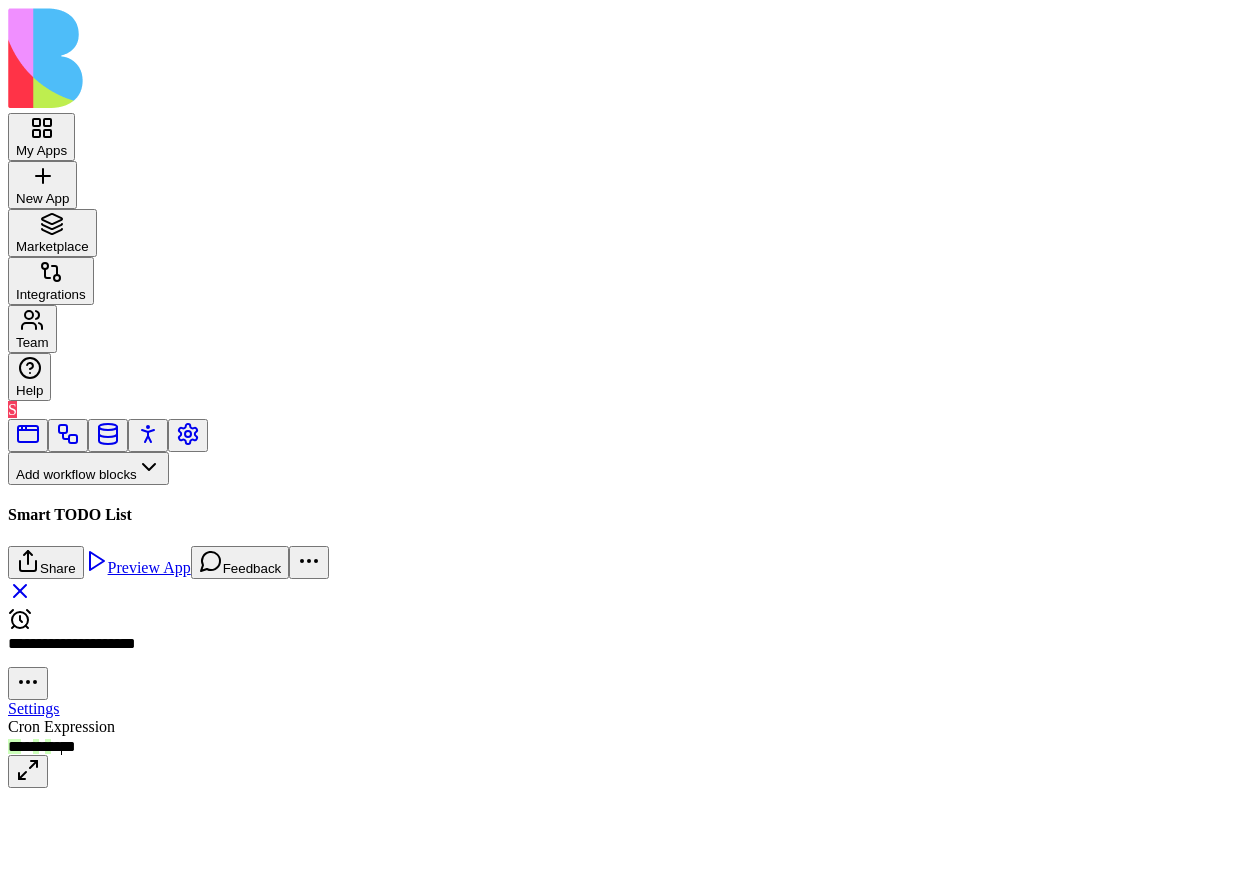 click on "* ** *   * * *" at bounding box center [38, 746] 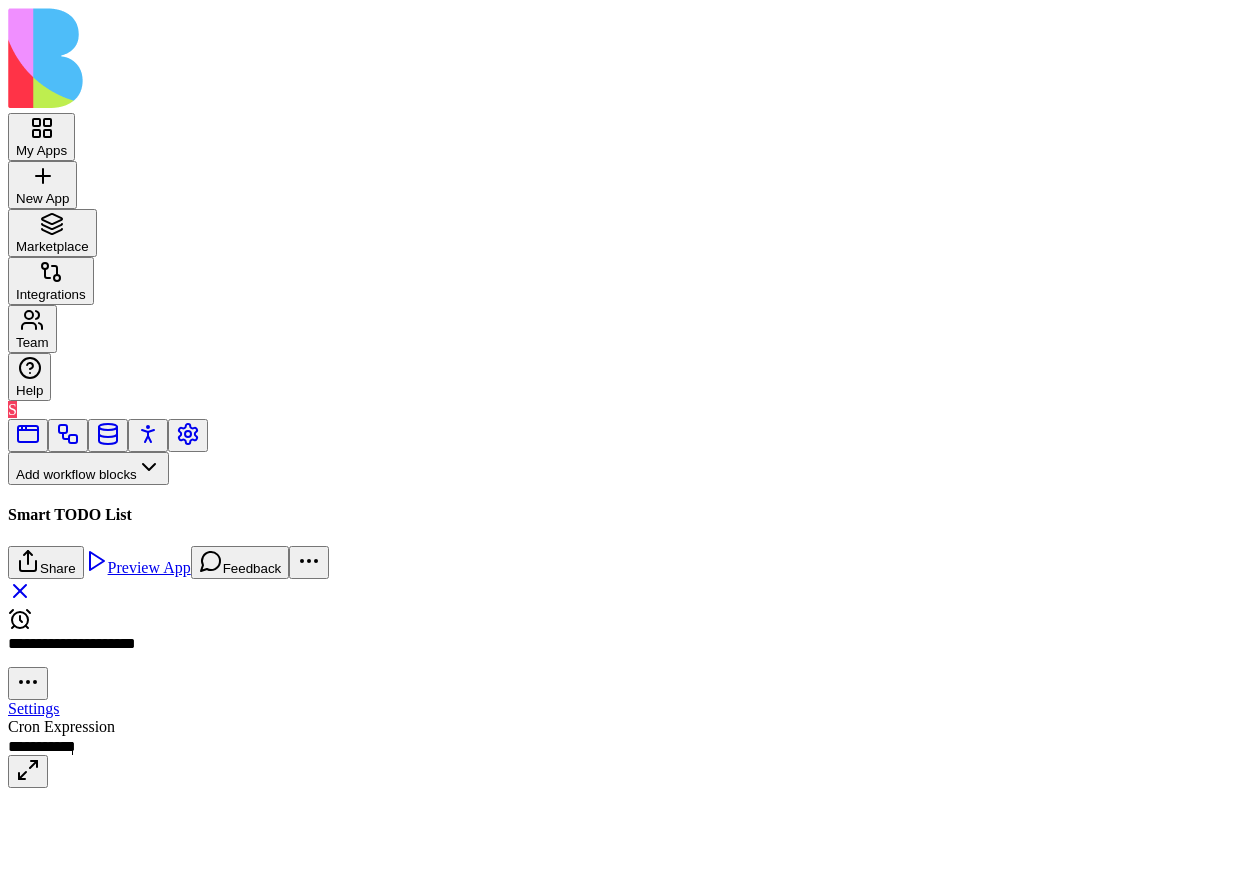 click on "**********" at bounding box center [38, 746] 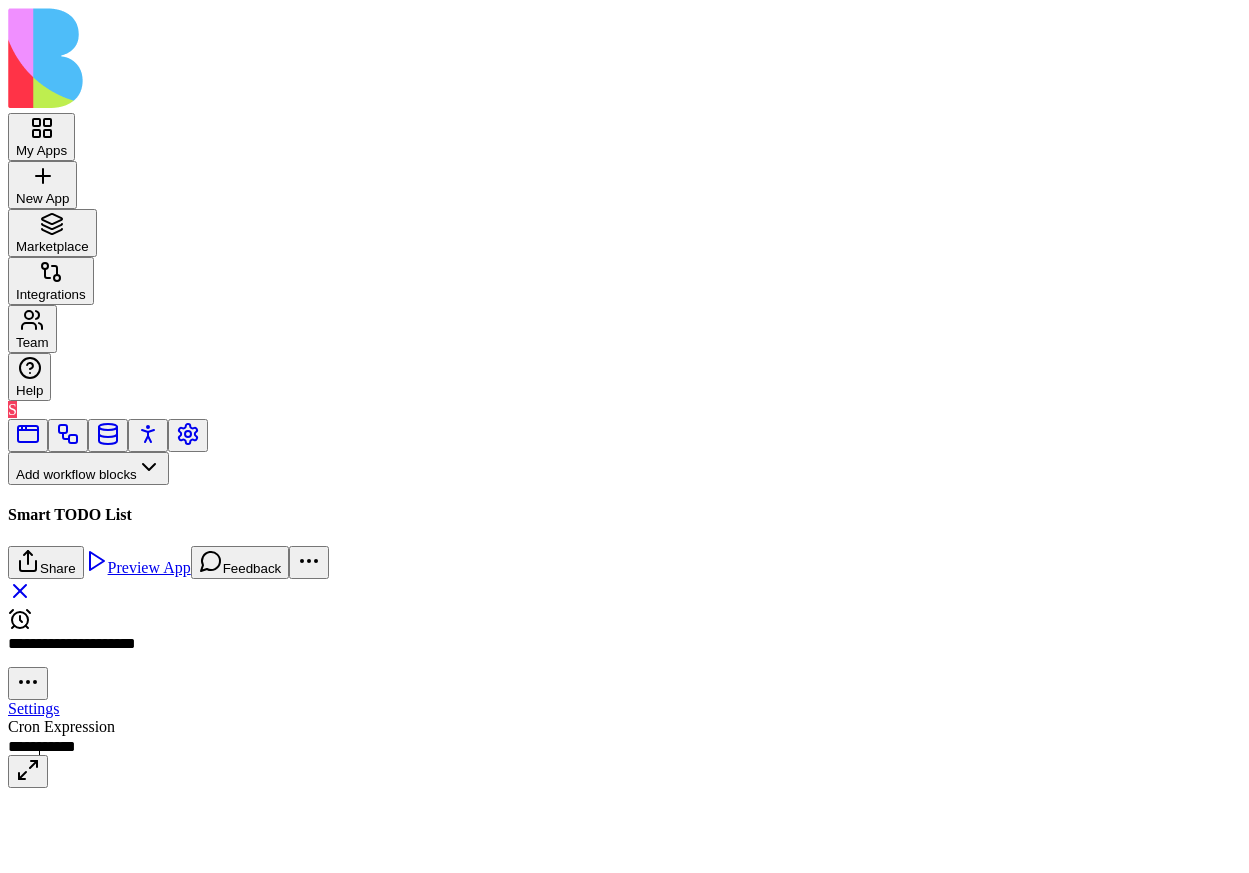 click on "**********" at bounding box center (38, 746) 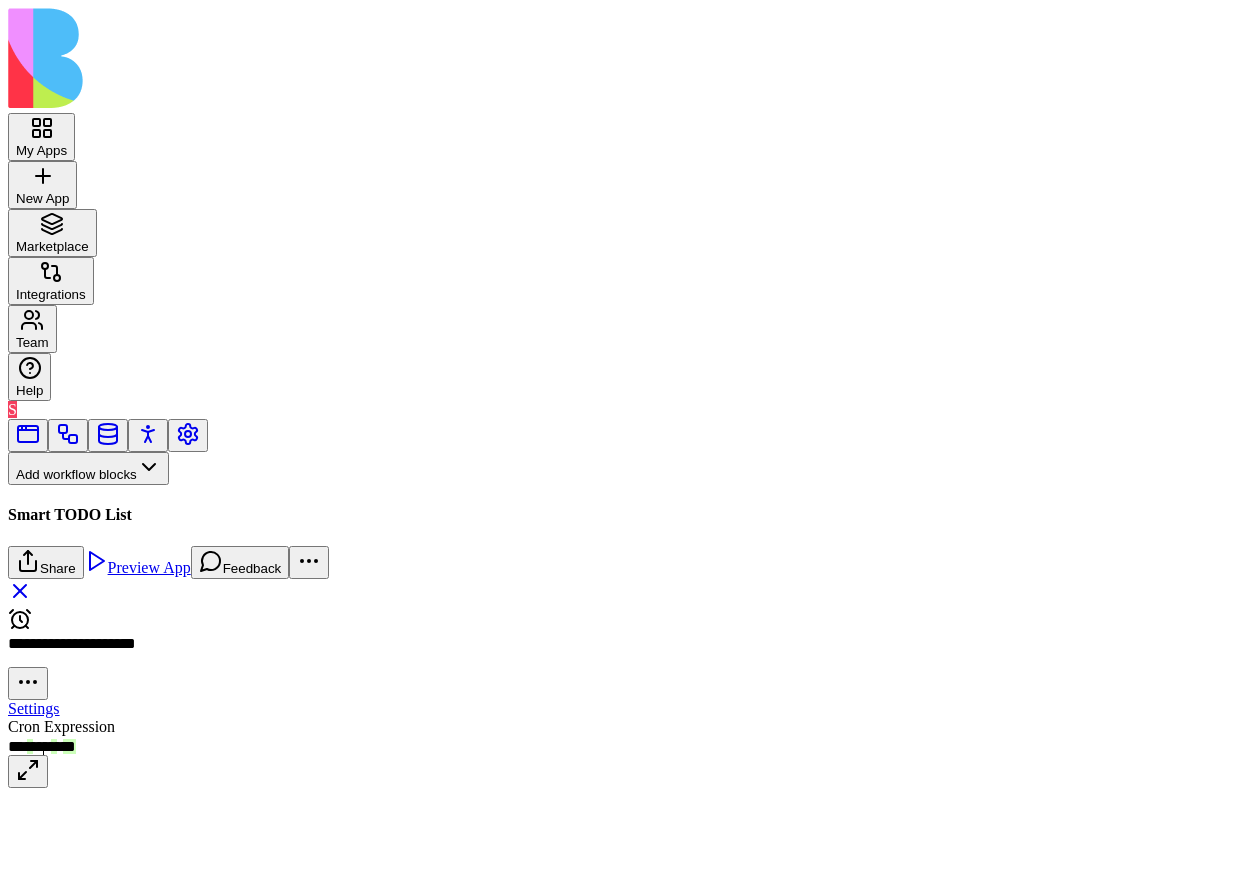 click on "***   ***   *   *" at bounding box center [38, 746] 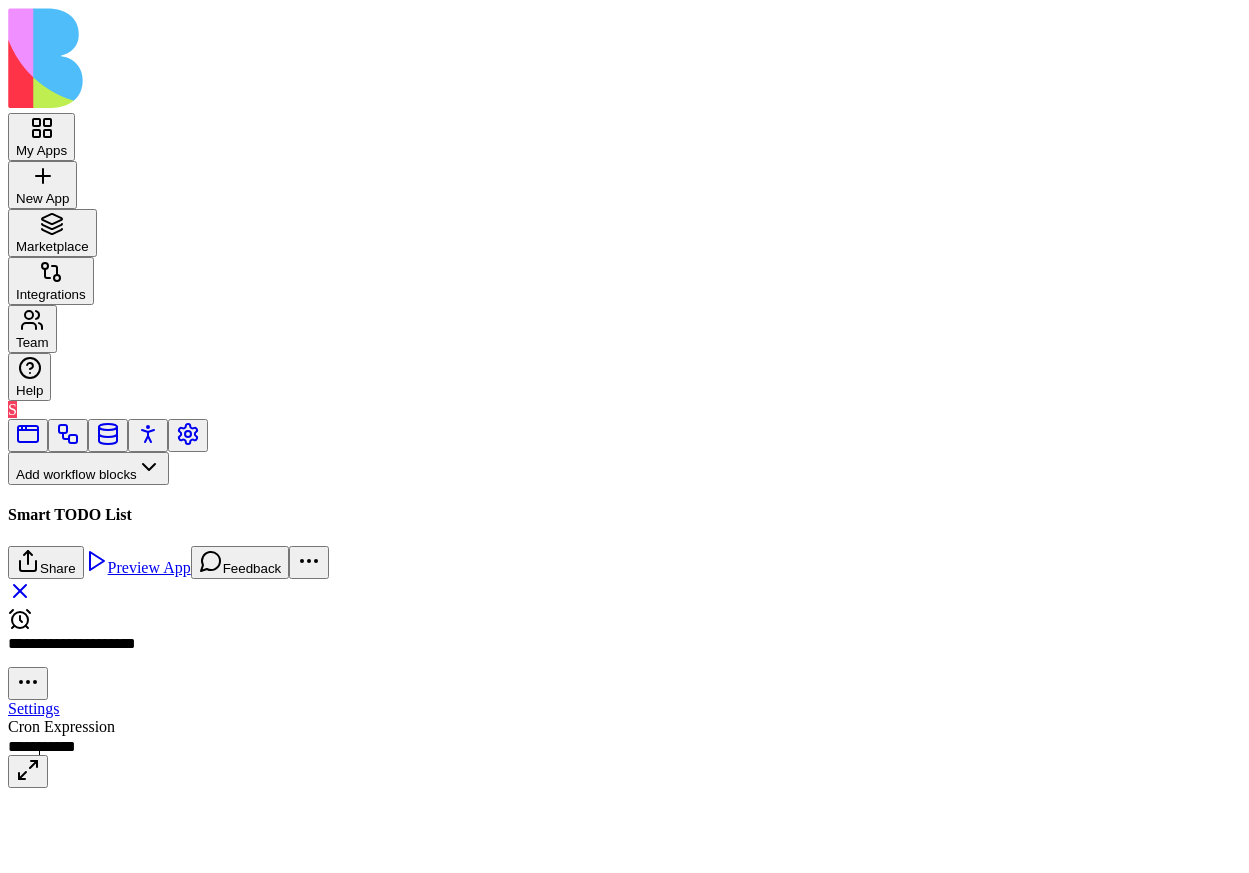 click on "**********" at bounding box center (38, 746) 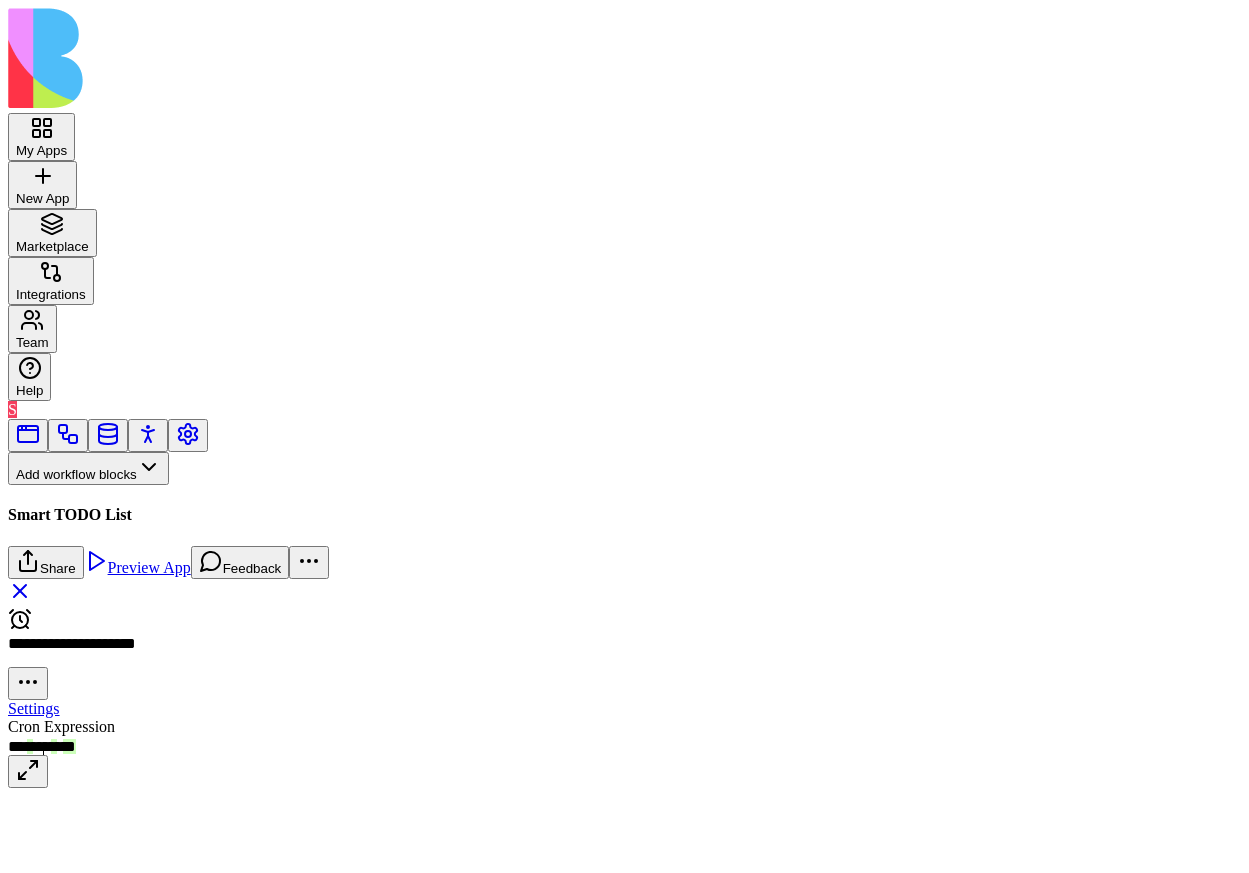click on "***   ***   *   *" at bounding box center (38, 746) 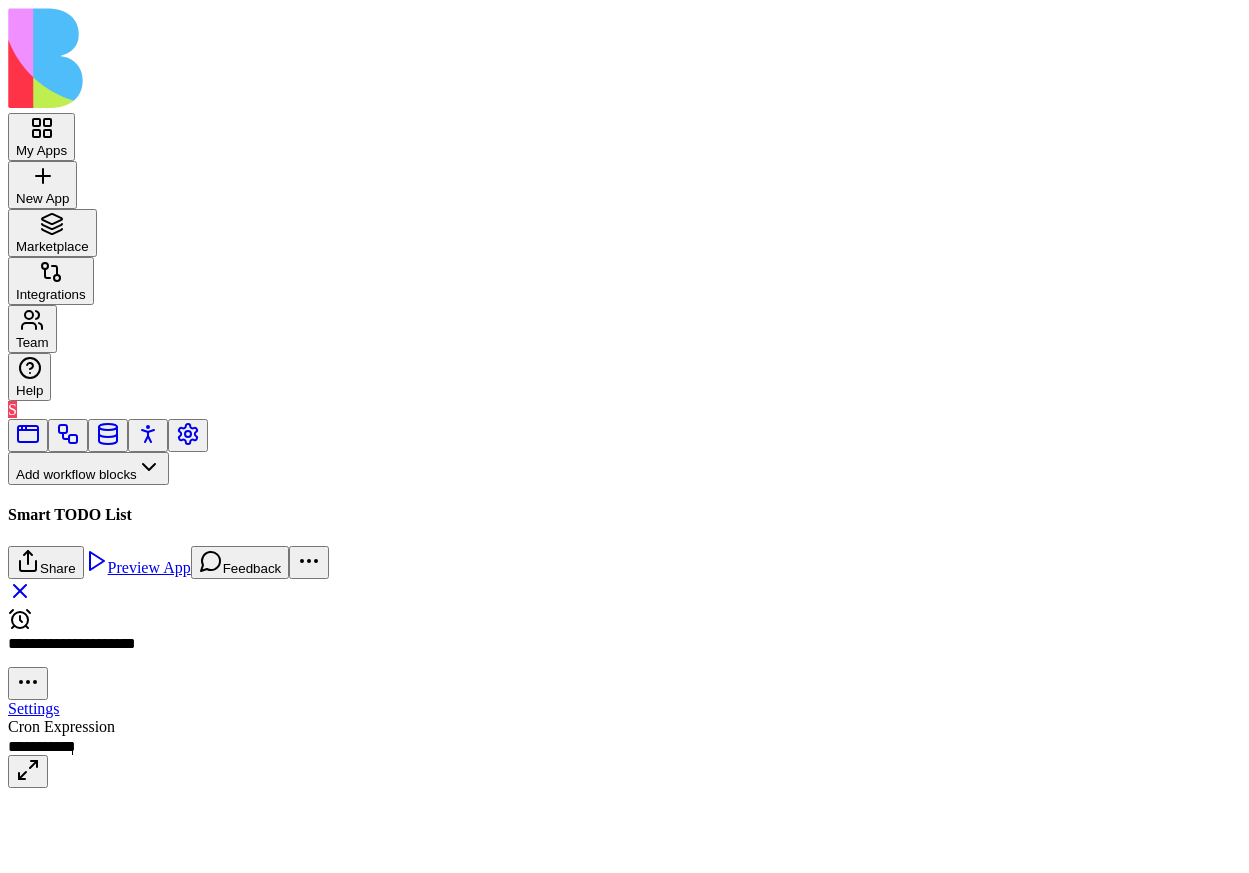click on "**********" at bounding box center (38, 746) 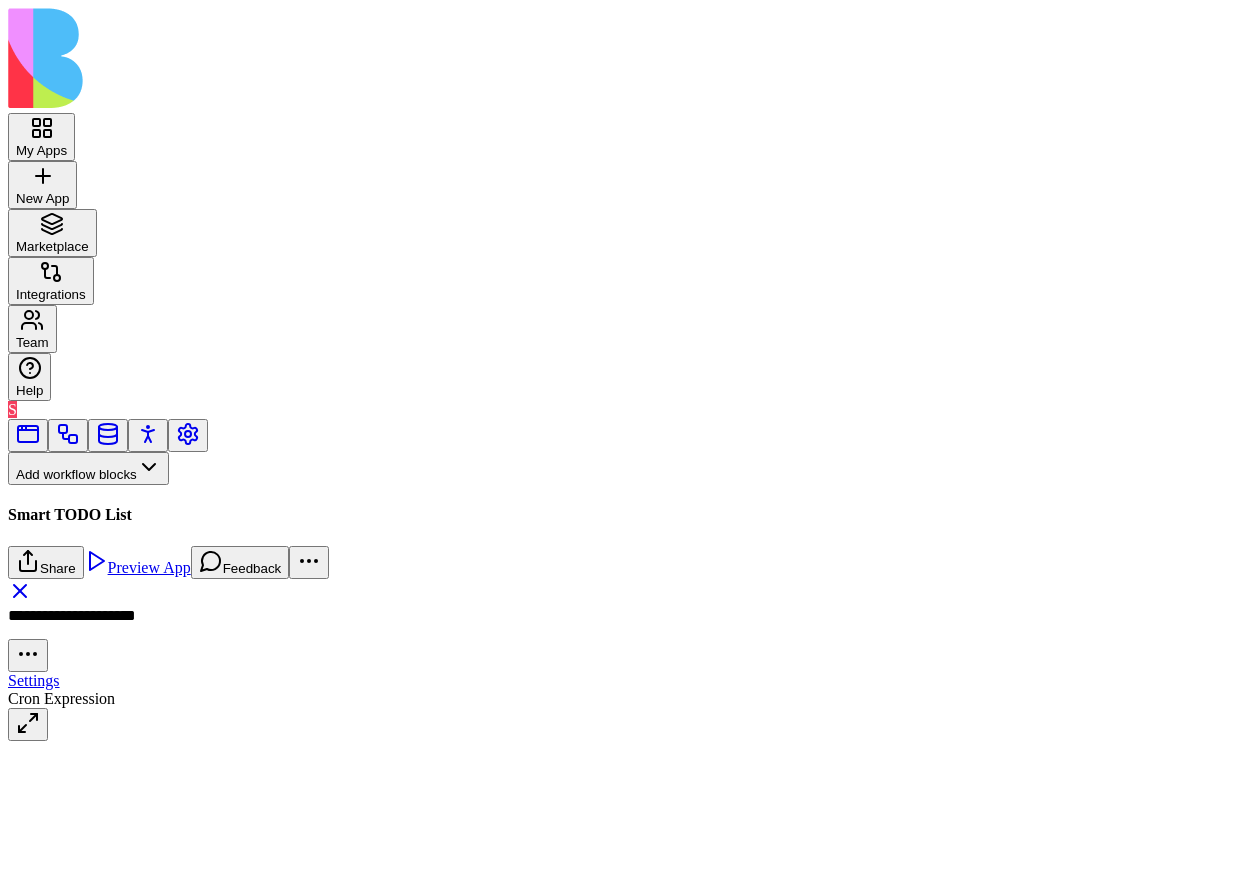 scroll, scrollTop: 0, scrollLeft: 0, axis: both 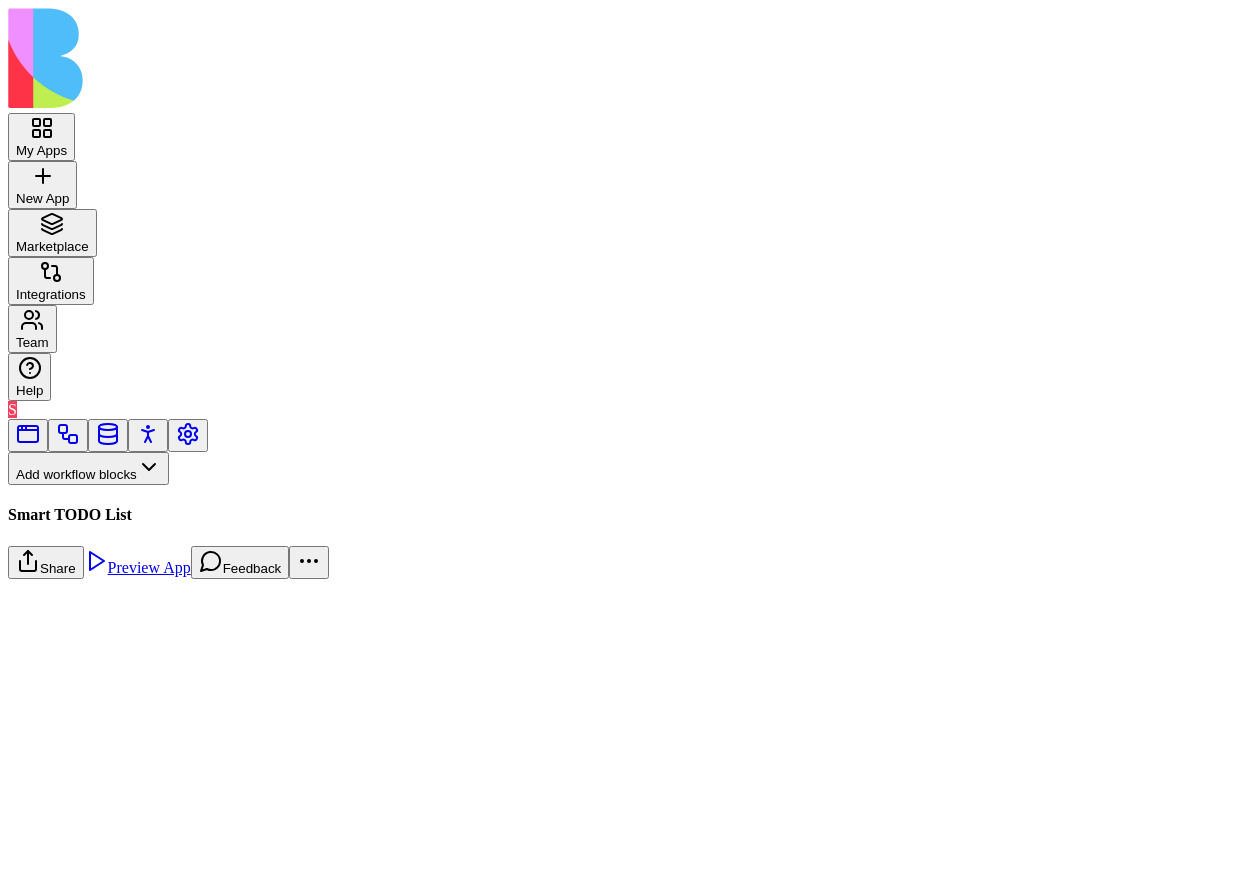 click on "Scheduler" at bounding box center [93, 943] 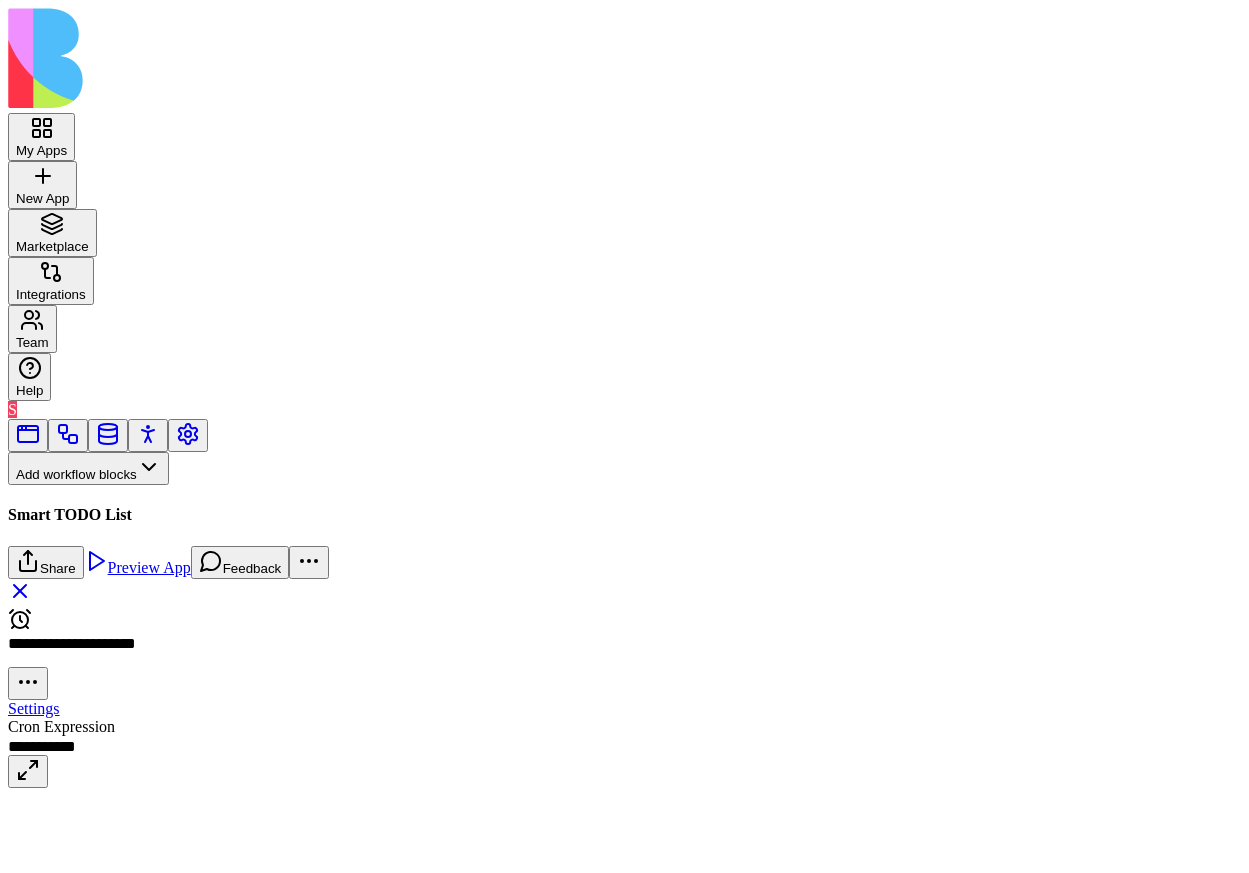 click on "**********" at bounding box center (38, 746) 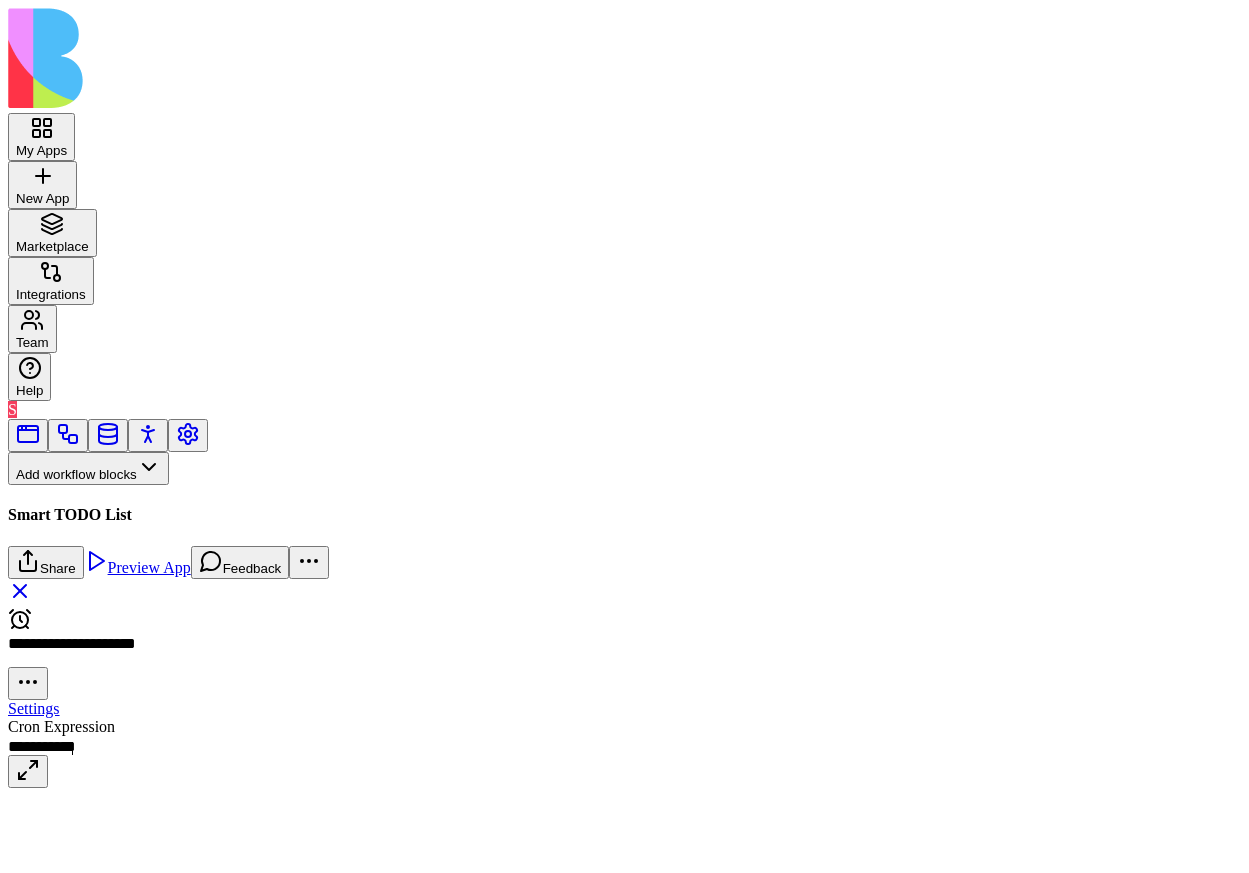 click on "**********" at bounding box center (38, 746) 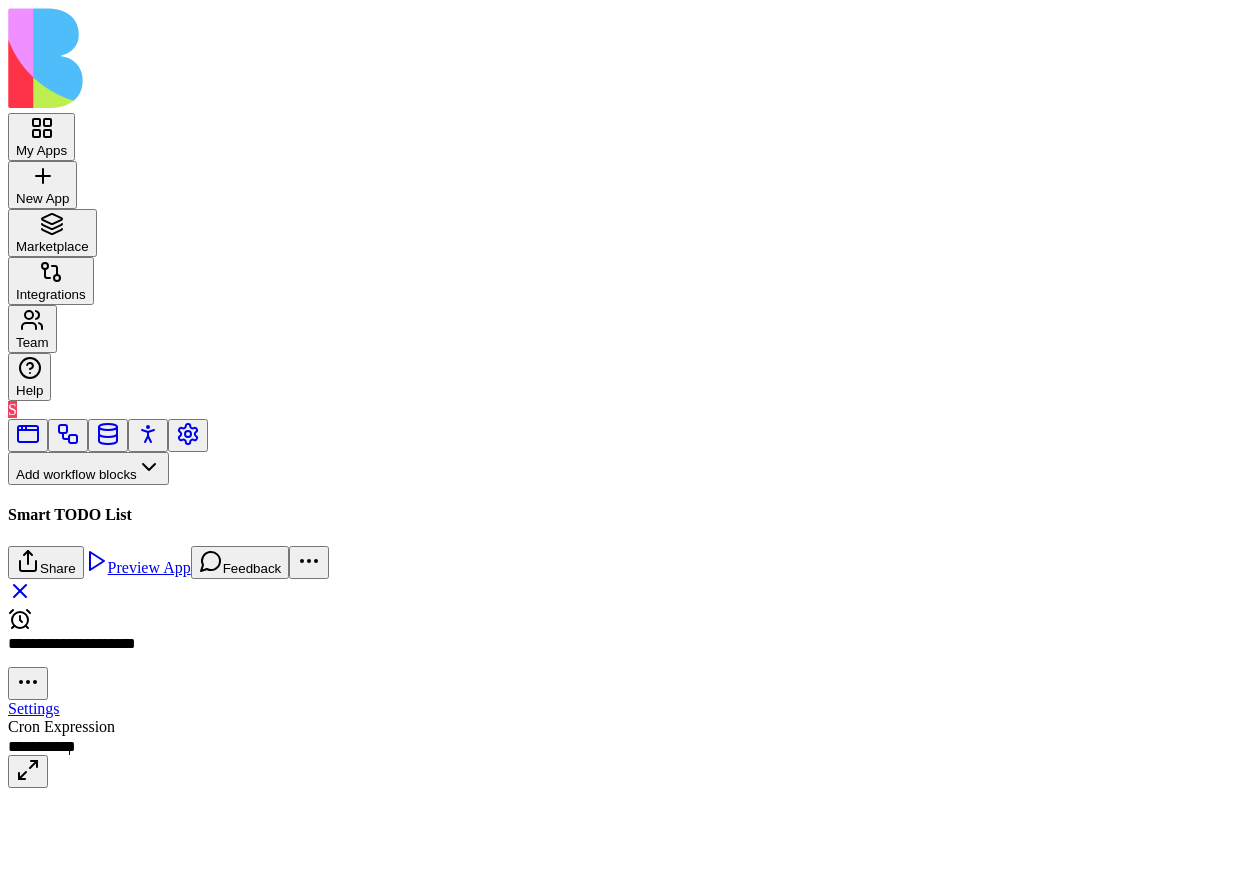 click on "**********" at bounding box center (37, 746) 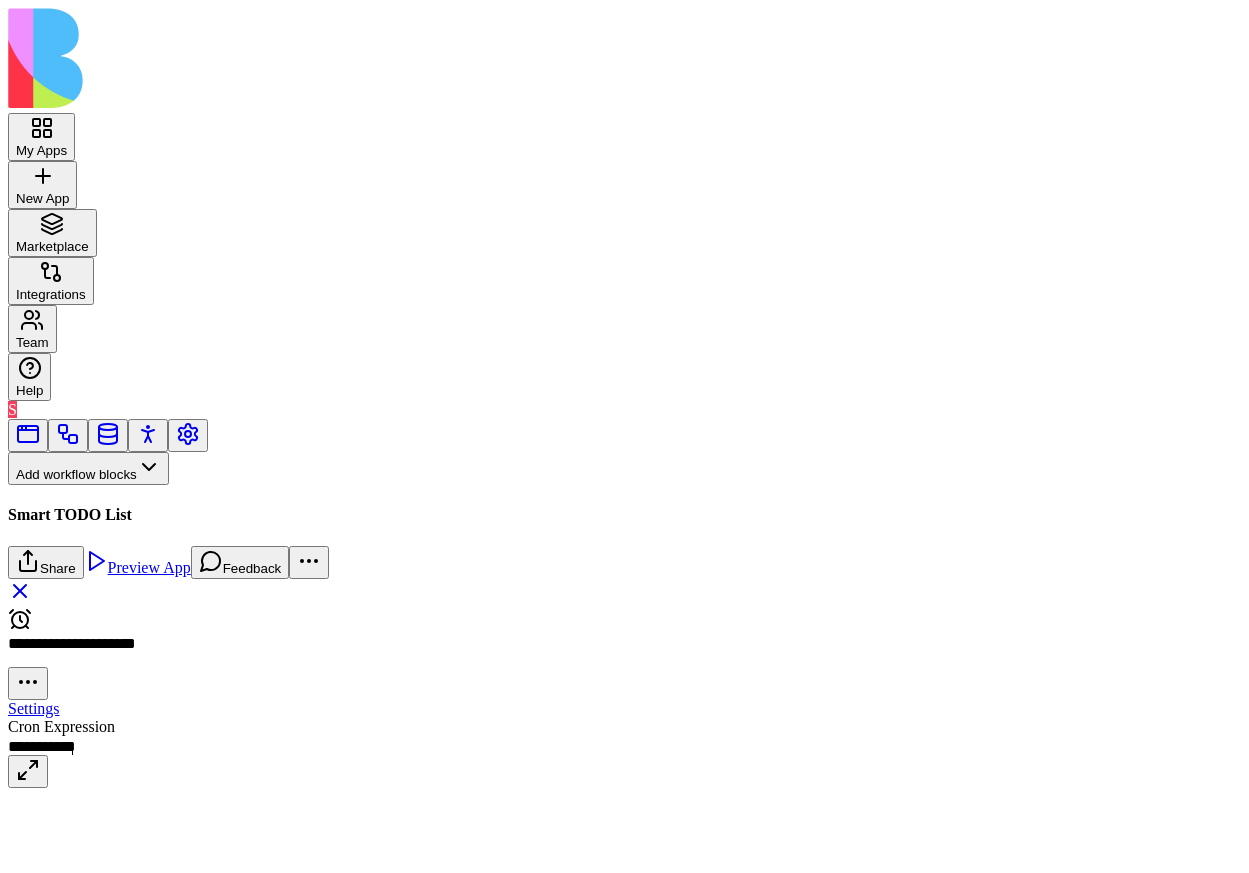 click on "**********" at bounding box center (38, 746) 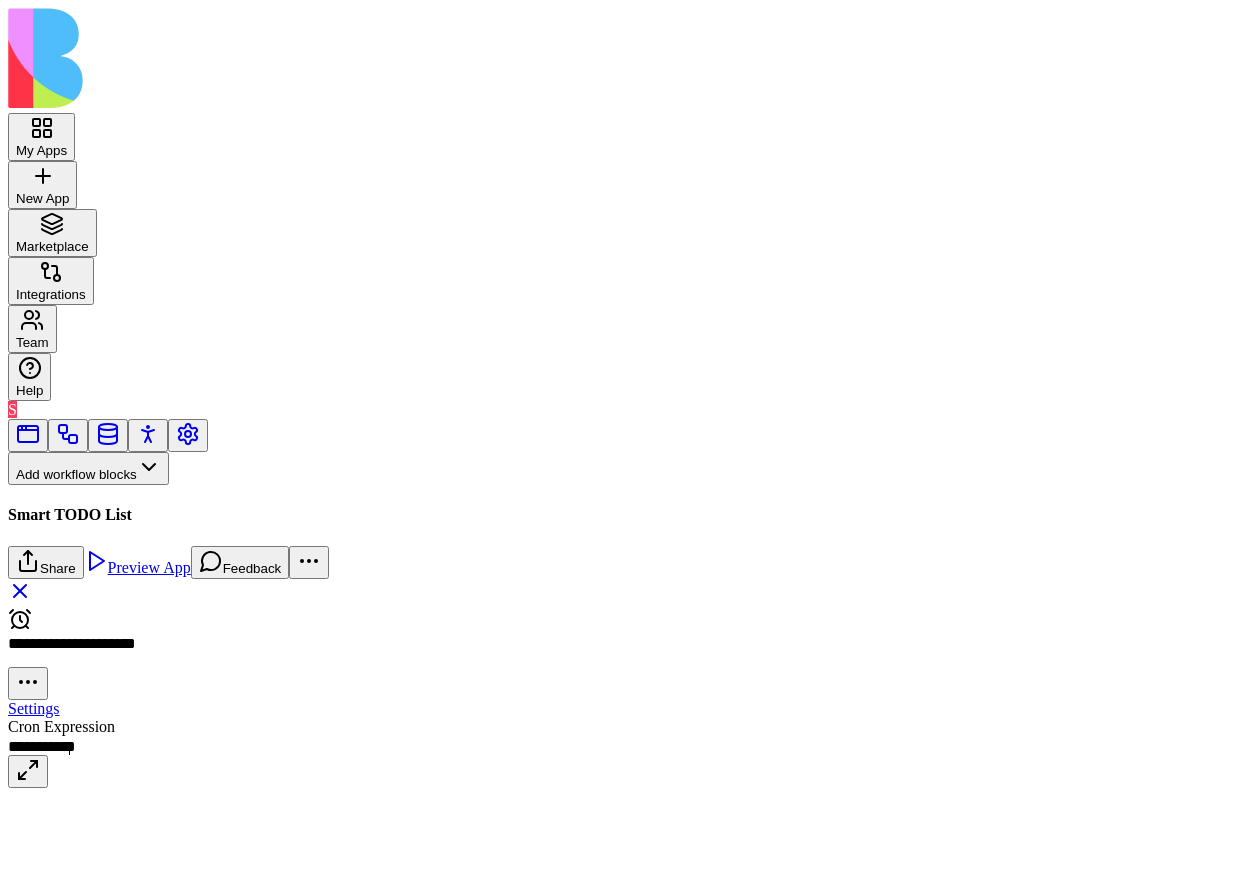 click on "My Apps New App
To pick up a draggable item, press the space bar.
While dragging, use the arrow keys to move the item.
Press space again to drop the item in its new position, or press escape to cancel.
Marketplace Integrations Team Help S Add workflow blocks Blocks App Builder Create App Create Block CreateTableColumns CreateBlocksCodePage DescribeBlock DescribeApp UpdateBlock CompileApp GetAppTypesCode CreateBlocksTable GenerateAppCode CreateBlocksPages CreateTables UpdateApp GenerateAppCoverImage IsNewApp DeletePage UpdatePage GetAppIntegrations ImplementApp EditTableColumns CreateRoles CreateActions CreateWorkflows EditTables Smart TODO List AI Blocks Generate Text Generate Image Summarize Text Execute Tool Web Search Scrape LinkedInProfile Edit Image LinkedInCompanyProfile Deep Research LinkedInProfilePicture SendAgentChatMessage SearchAndScrape LeadResearch CompanyProfilePicture Nop AgentCall SpeechToText TextToSpeech TextToPdf Databases App Data Insert AppDataUpdateOne AppDataGetAll" at bounding box center [624, 398] 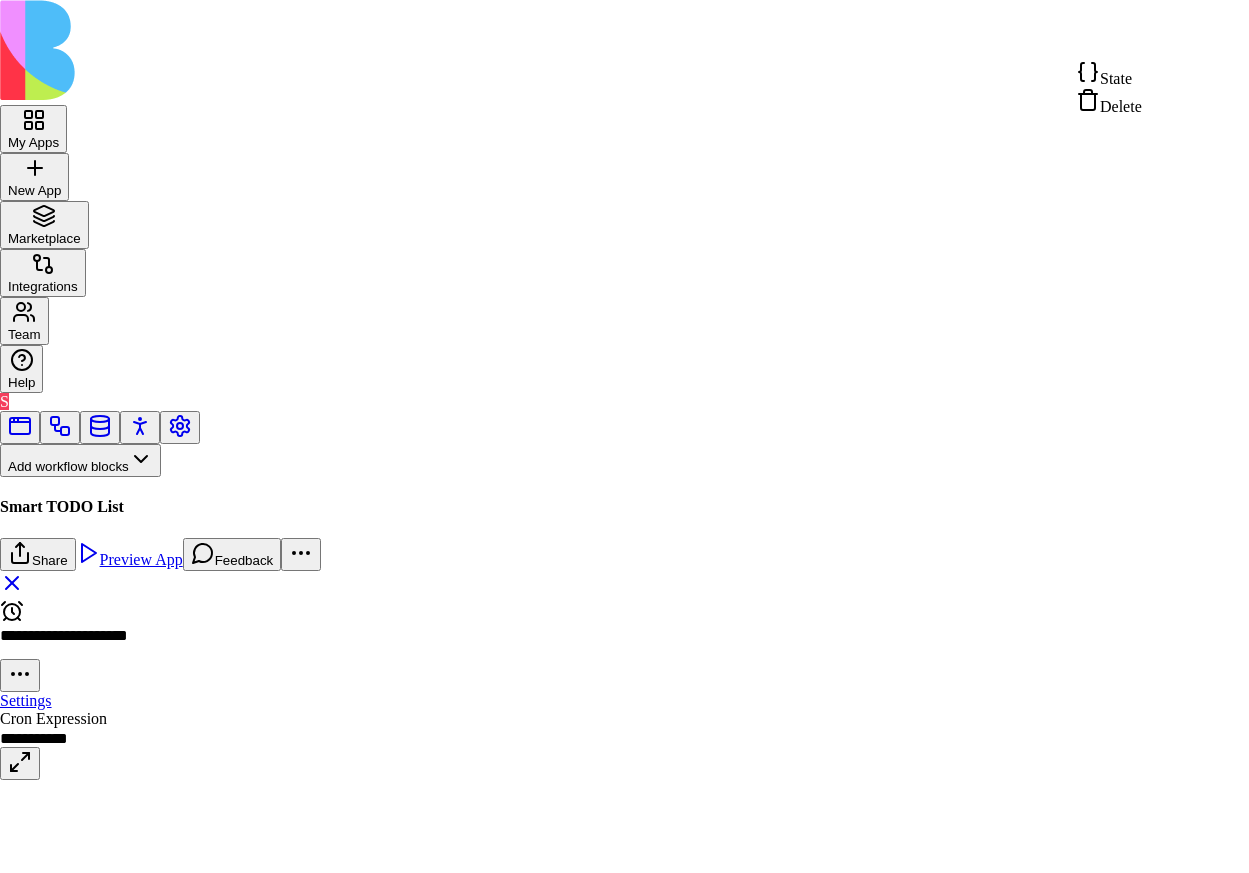 click on "State" at bounding box center (1116, 78) 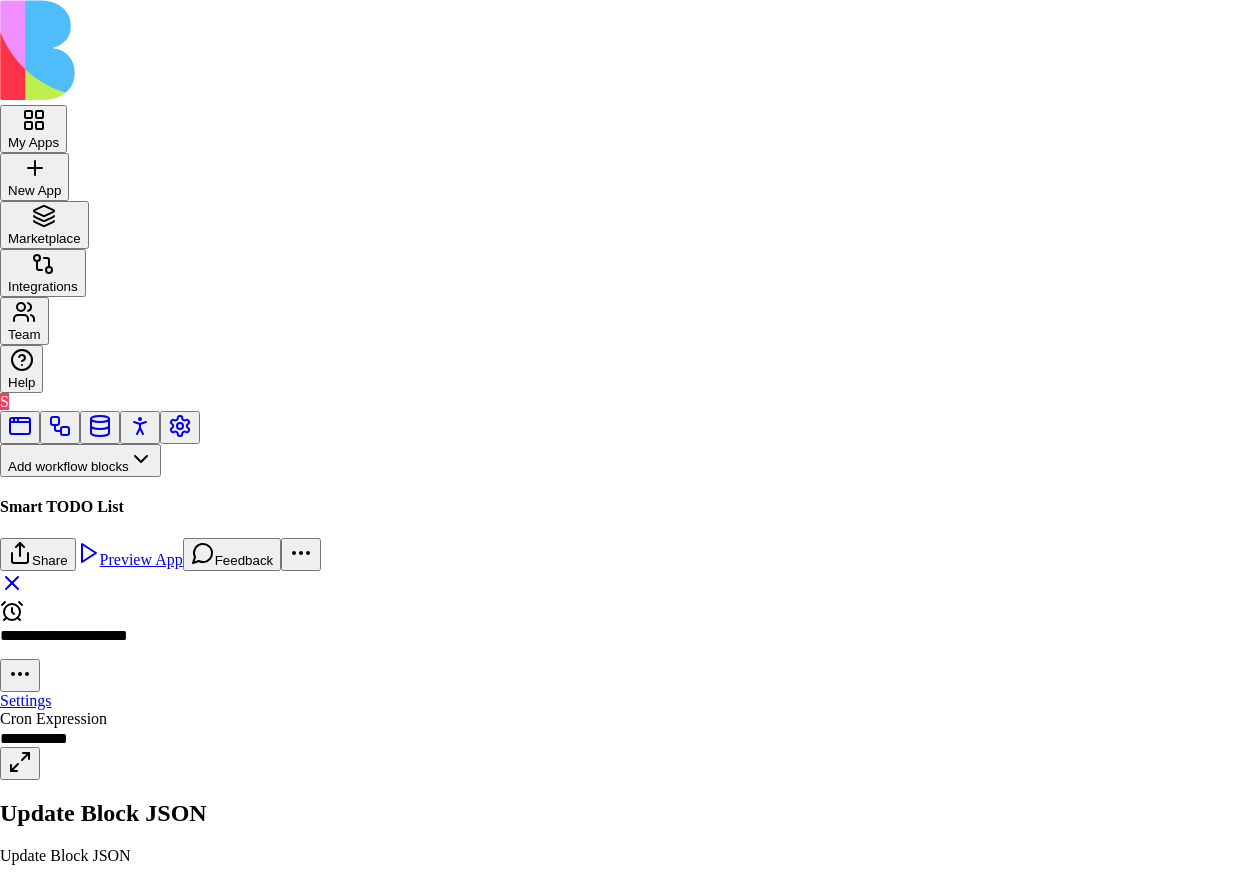 scroll, scrollTop: 0, scrollLeft: 0, axis: both 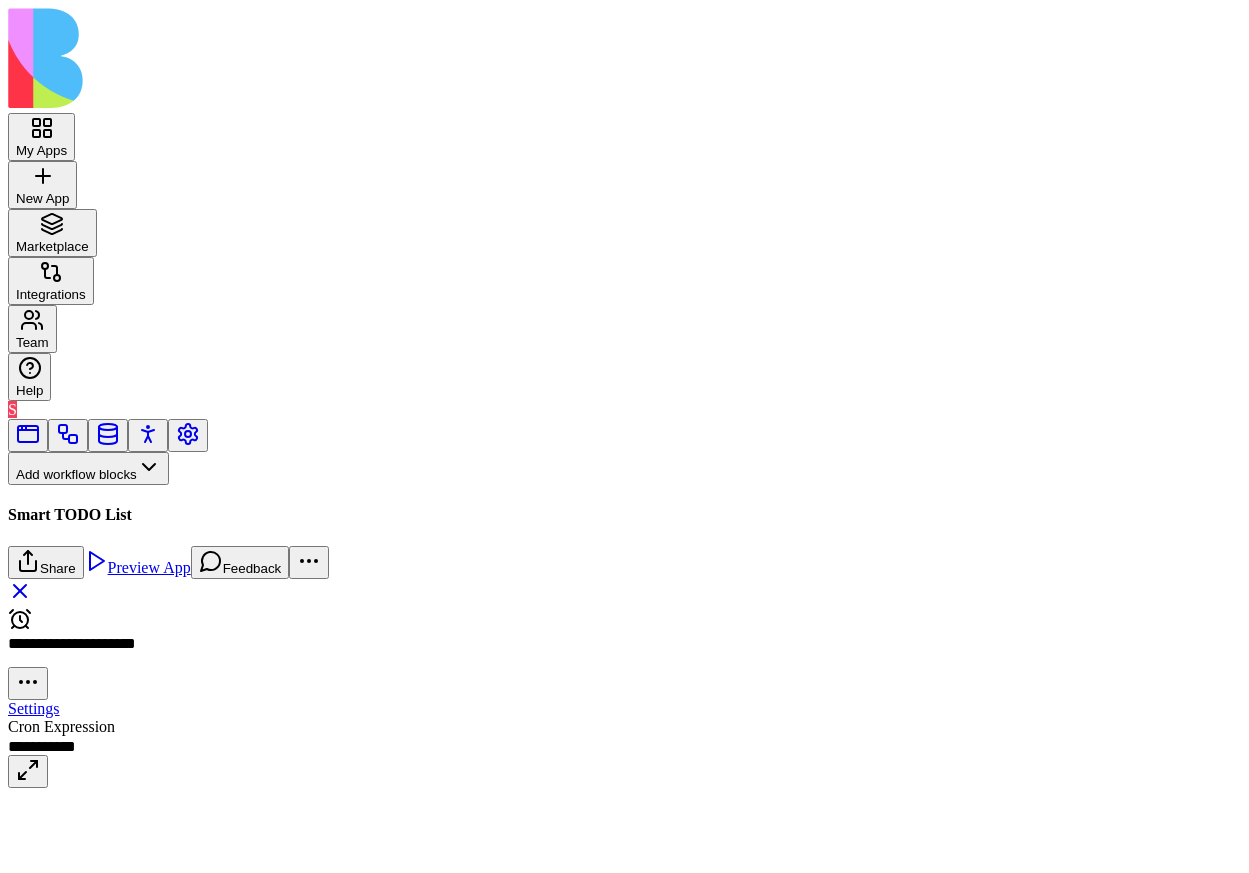 click on "**********" at bounding box center [37, 746] 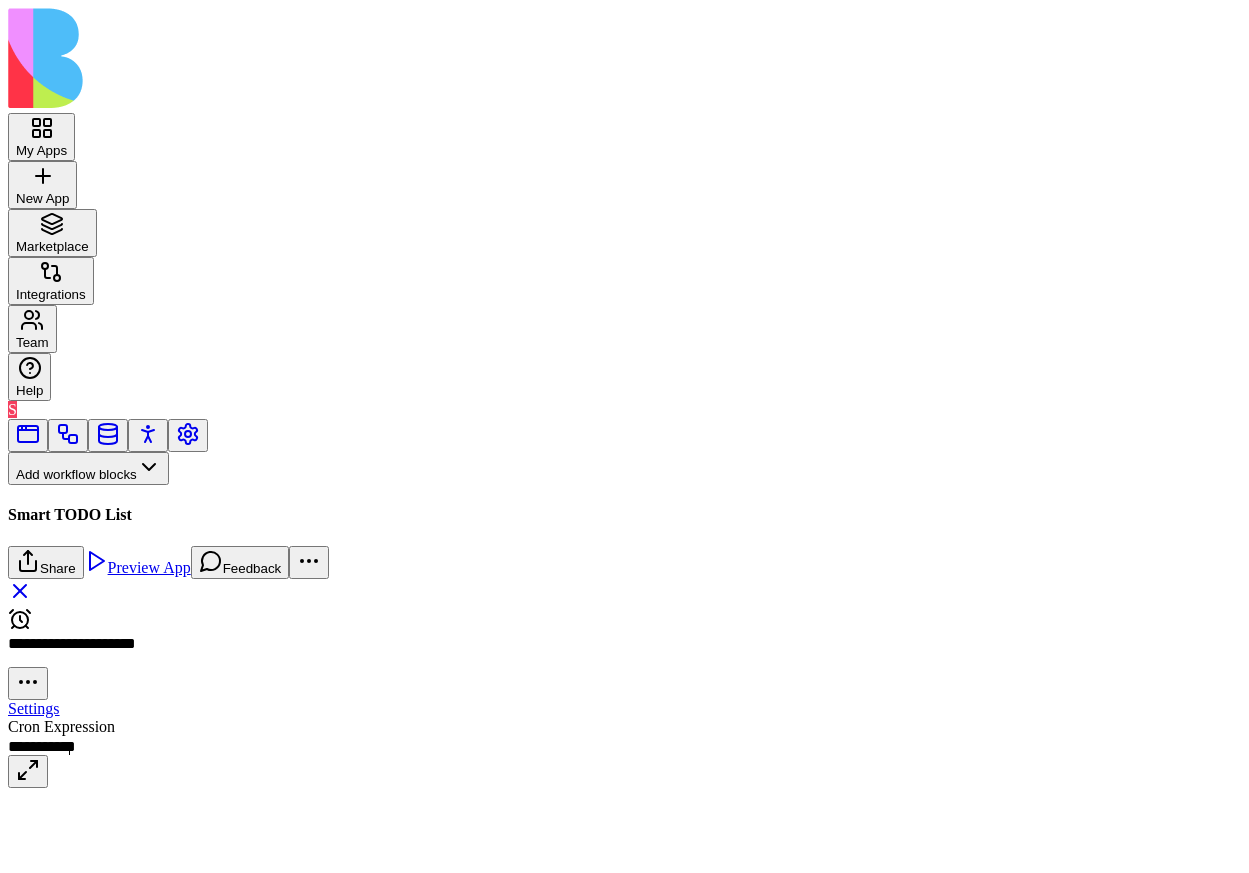 click on "My Apps New App
To pick up a draggable item, press the space bar.
While dragging, use the arrow keys to move the item.
Press space again to drop the item in its new position, or press escape to cancel.
Marketplace Integrations Team Help S Add workflow blocks Blocks App Builder Create App Create Block CreateTableColumns CreateBlocksCodePage DescribeBlock DescribeApp UpdateBlock CompileApp GetAppTypesCode CreateBlocksTable GenerateAppCode CreateBlocksPages CreateTables UpdateApp GenerateAppCoverImage IsNewApp DeletePage UpdatePage GetAppIntegrations ImplementApp EditTableColumns CreateRoles CreateActions CreateWorkflows EditTables Smart TODO List AI Blocks Generate Text Generate Image Summarize Text Execute Tool Web Search Scrape LinkedInProfile Edit Image LinkedInCompanyProfile Deep Research LinkedInProfilePicture SendAgentChatMessage SearchAndScrape LeadResearch CompanyProfilePicture Nop AgentCall SpeechToText TextToSpeech TextToPdf Databases App Data Insert AppDataUpdateOne AppDataGetAll" at bounding box center (624, 398) 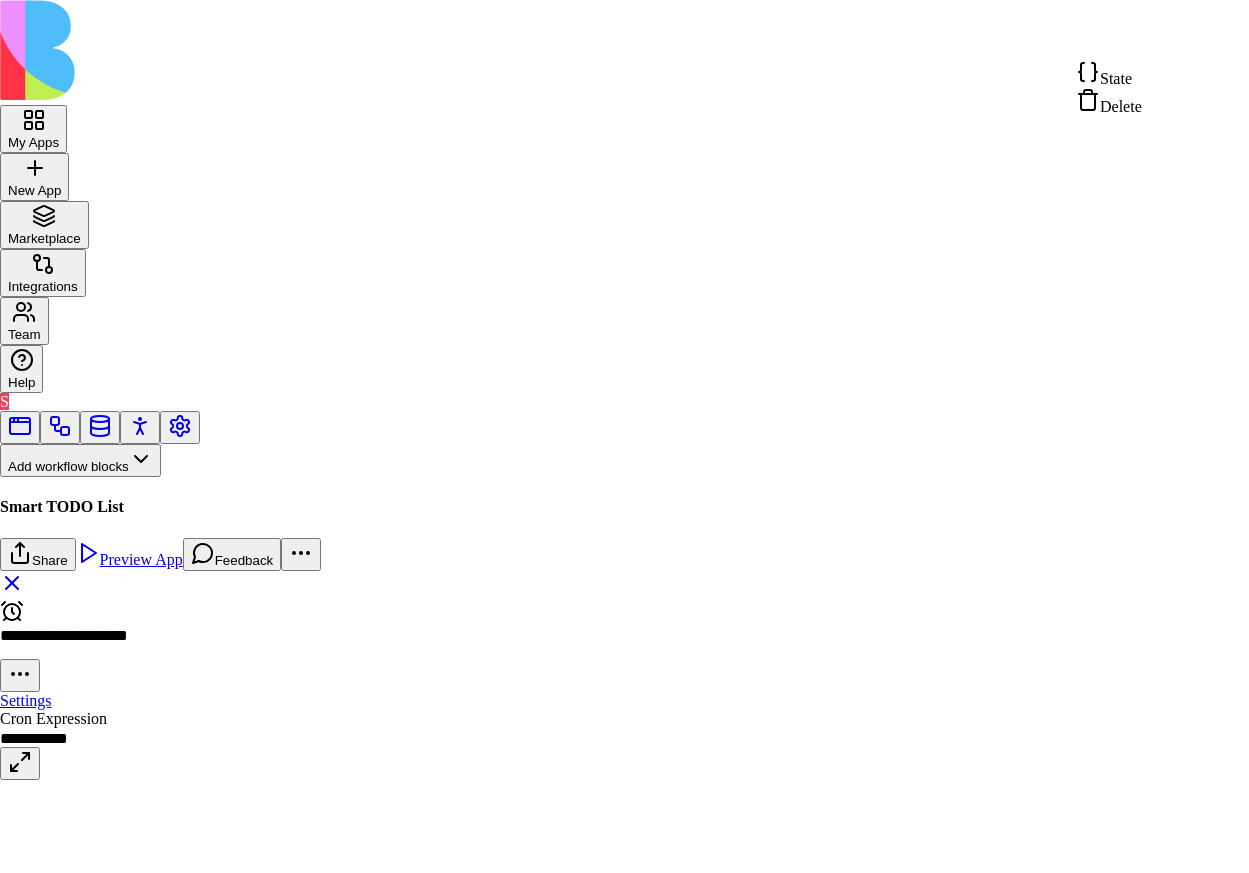 click on "State" at bounding box center (1116, 78) 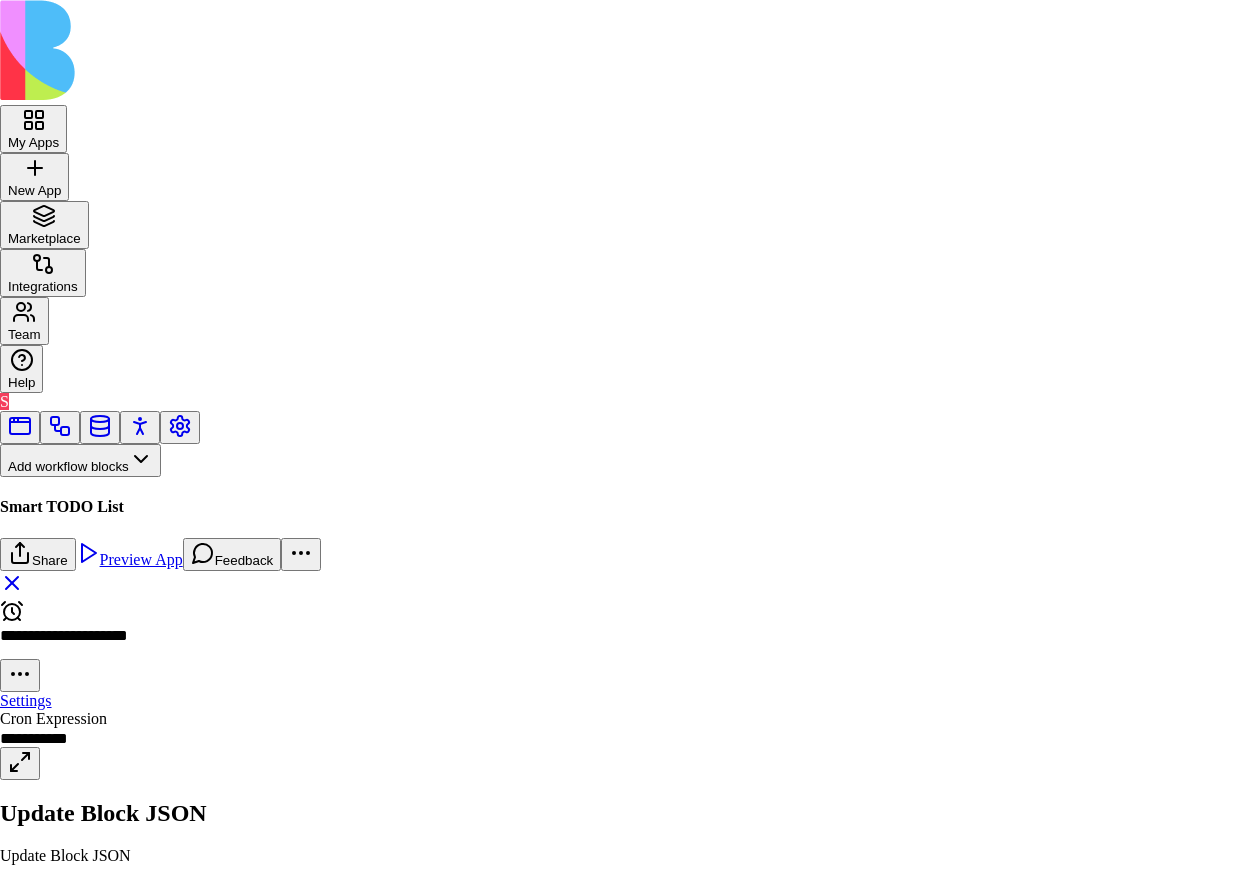 click 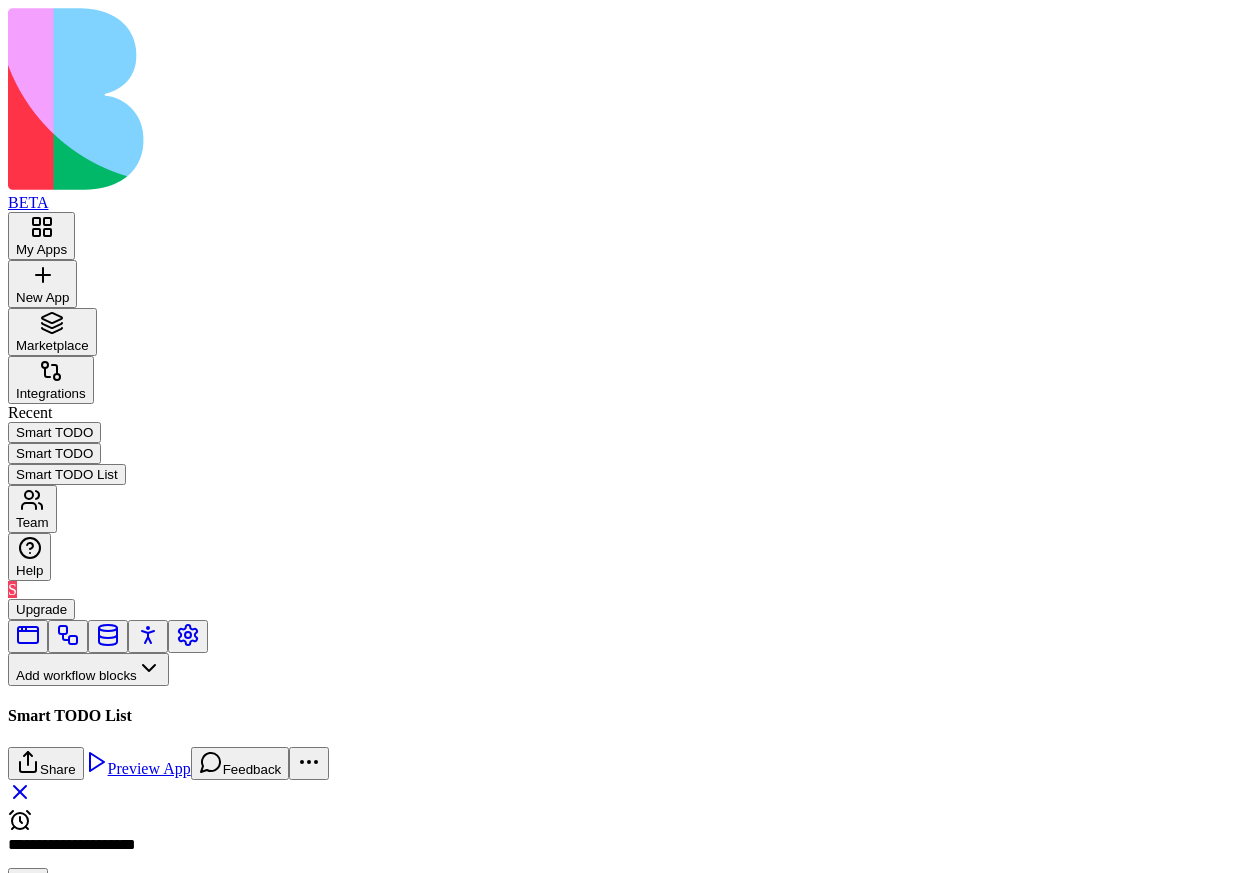 click on "New App" at bounding box center [42, 297] 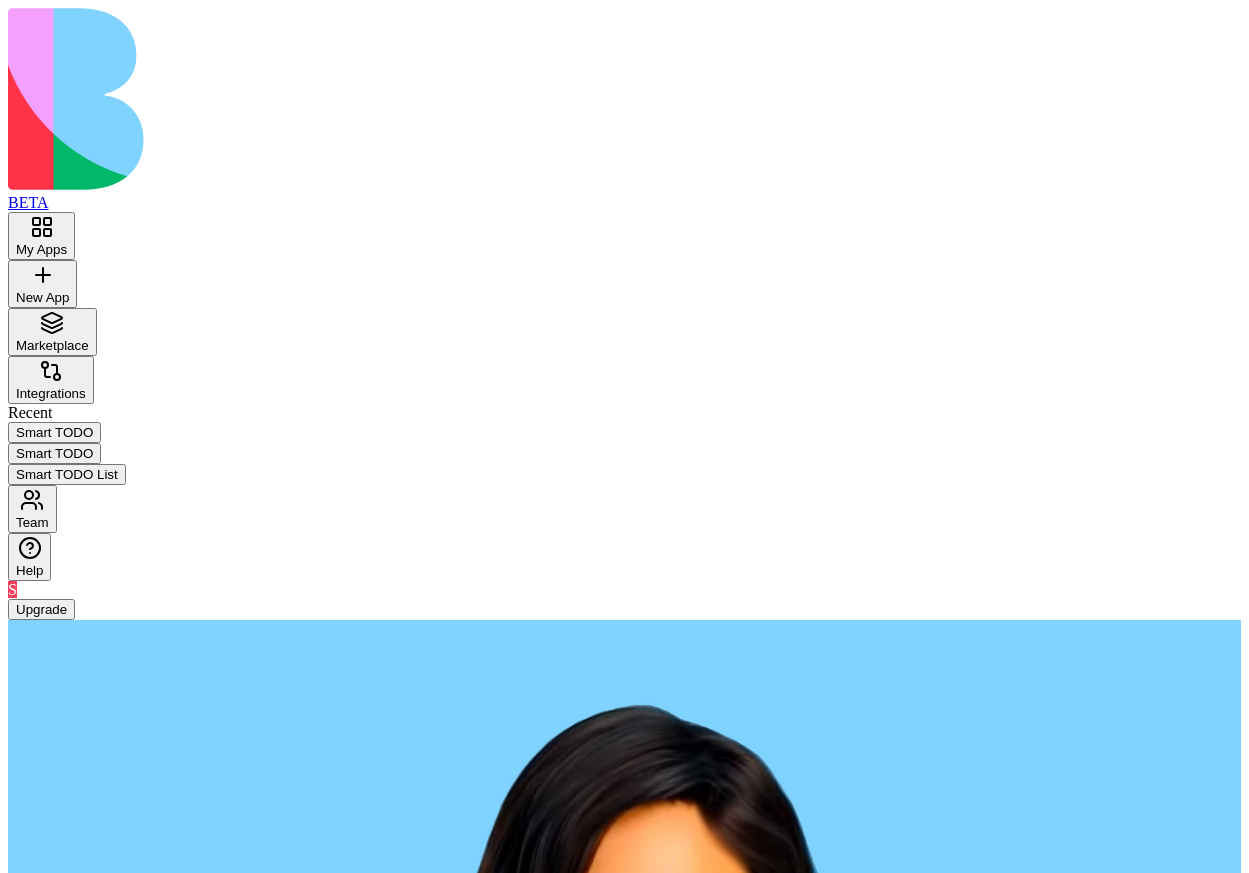 click at bounding box center [85, 2650] 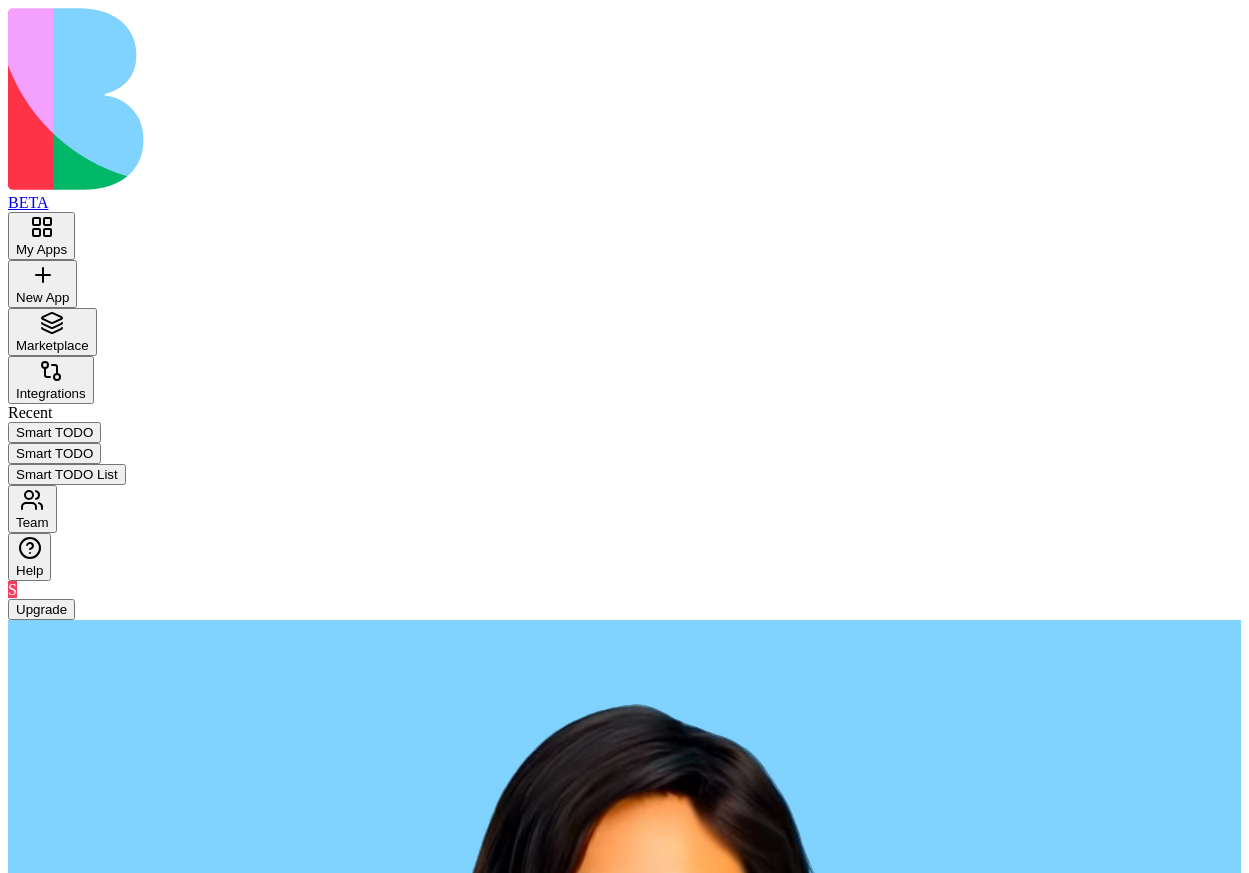 paste on "**********" 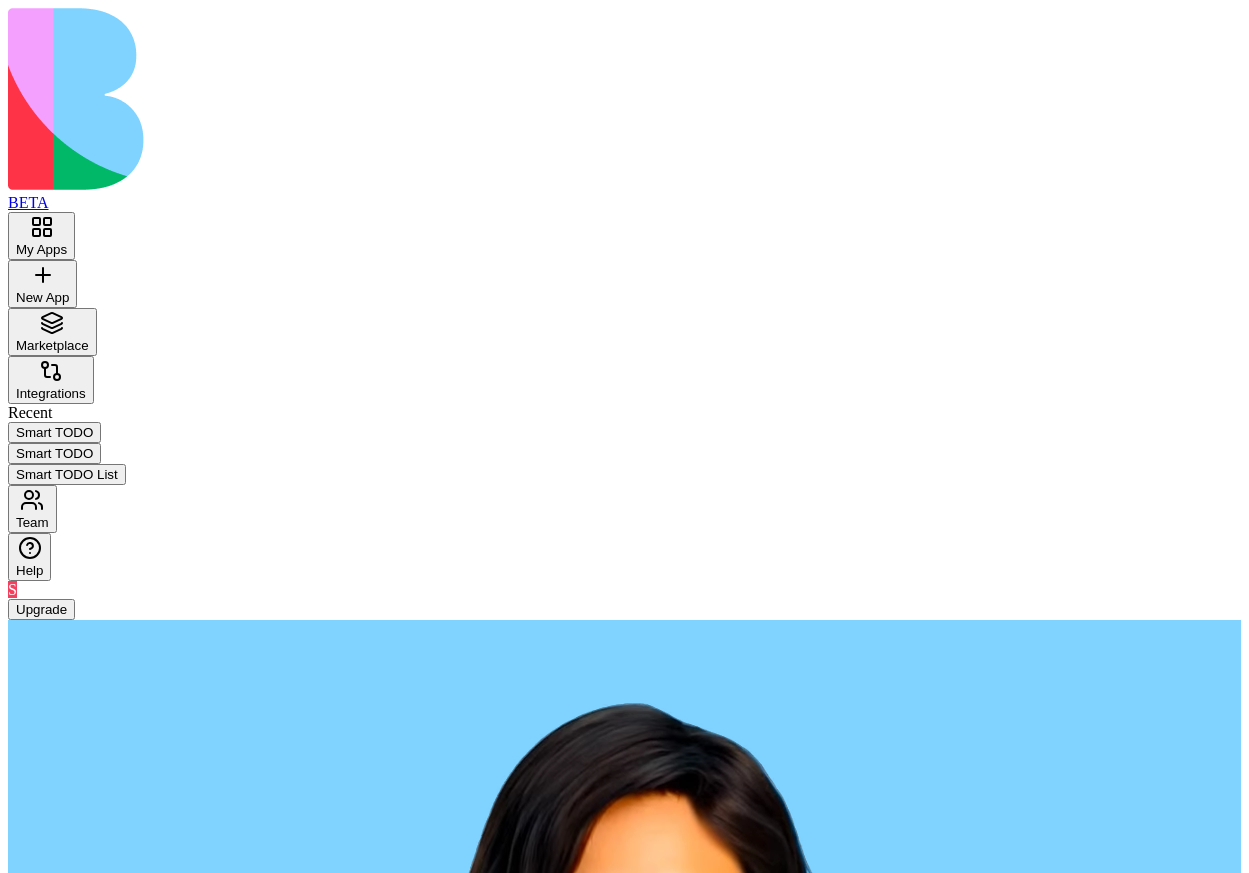 type on "**********" 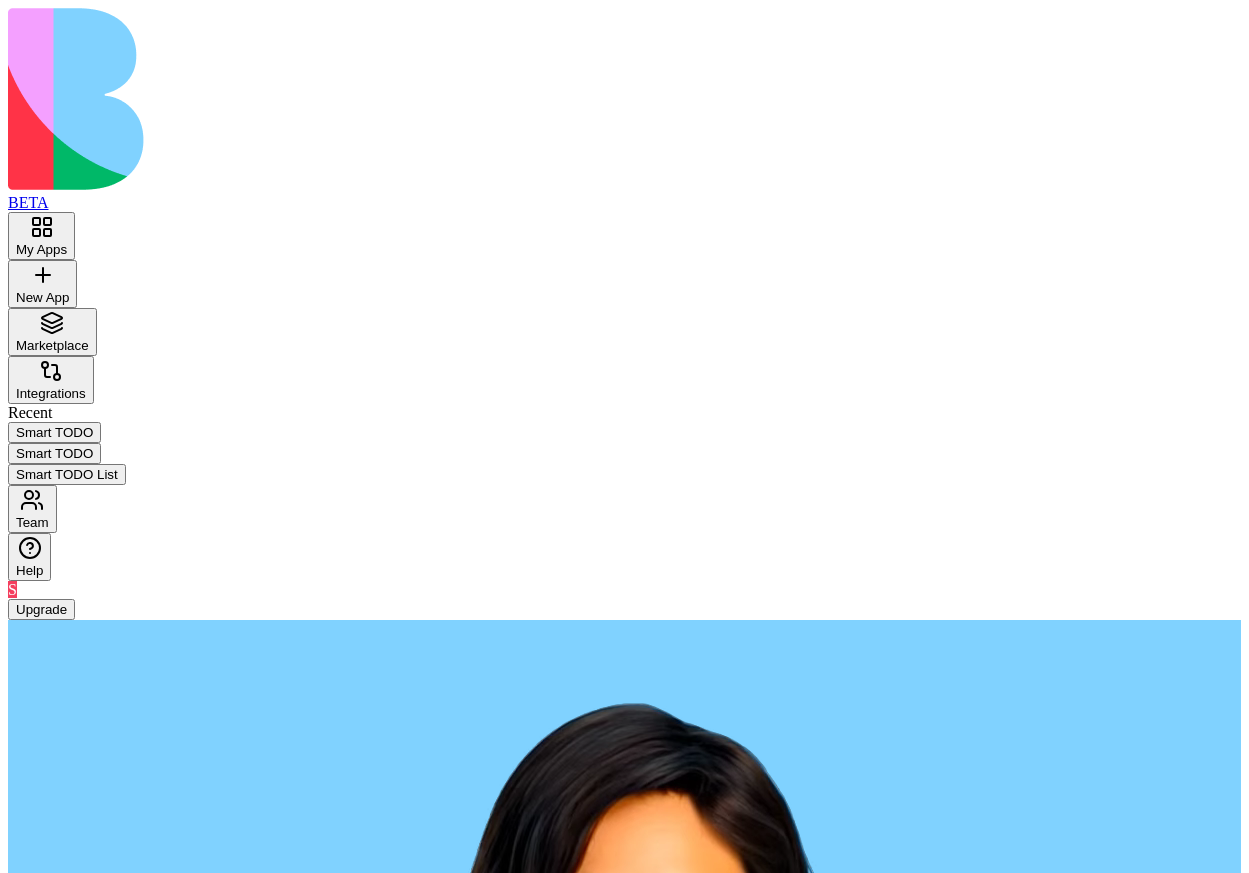 click at bounding box center [405, 2877] 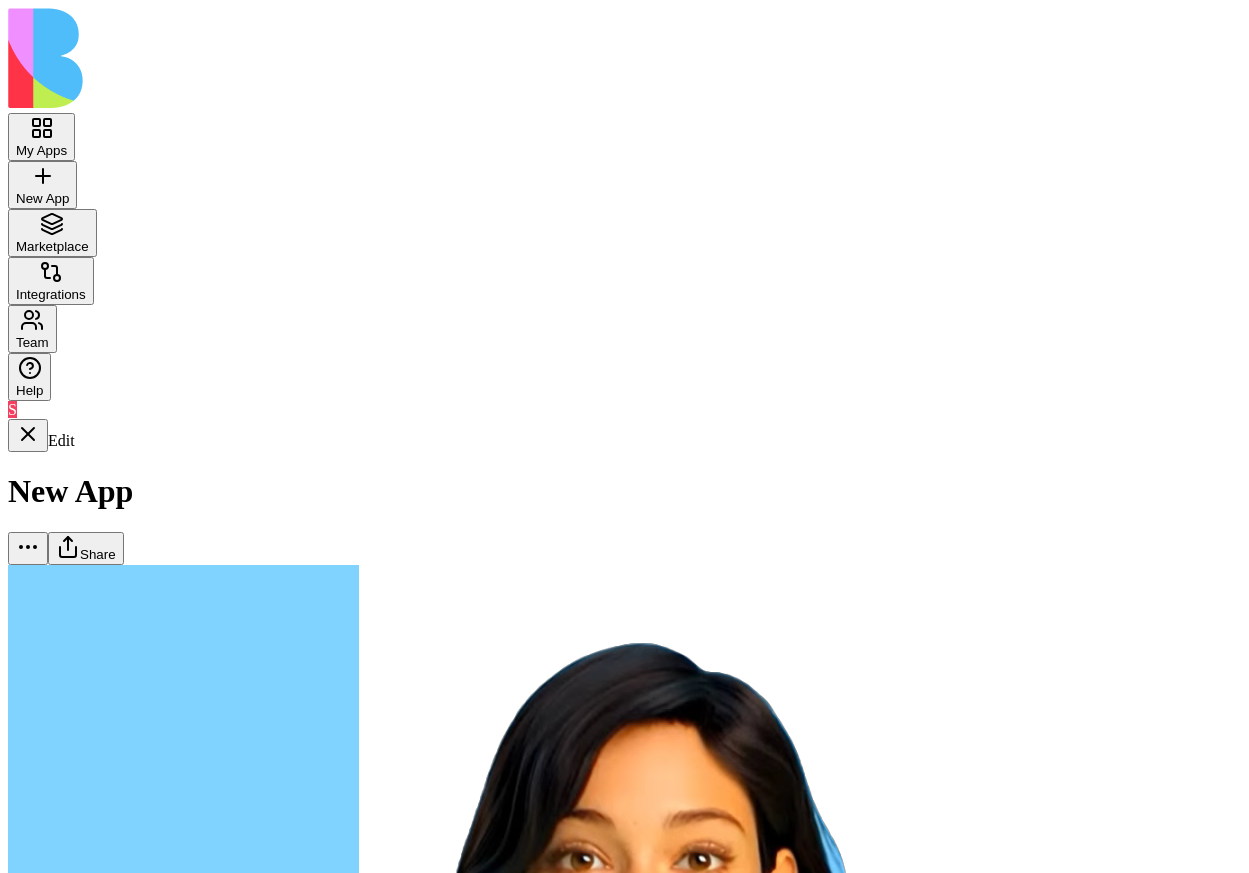 type 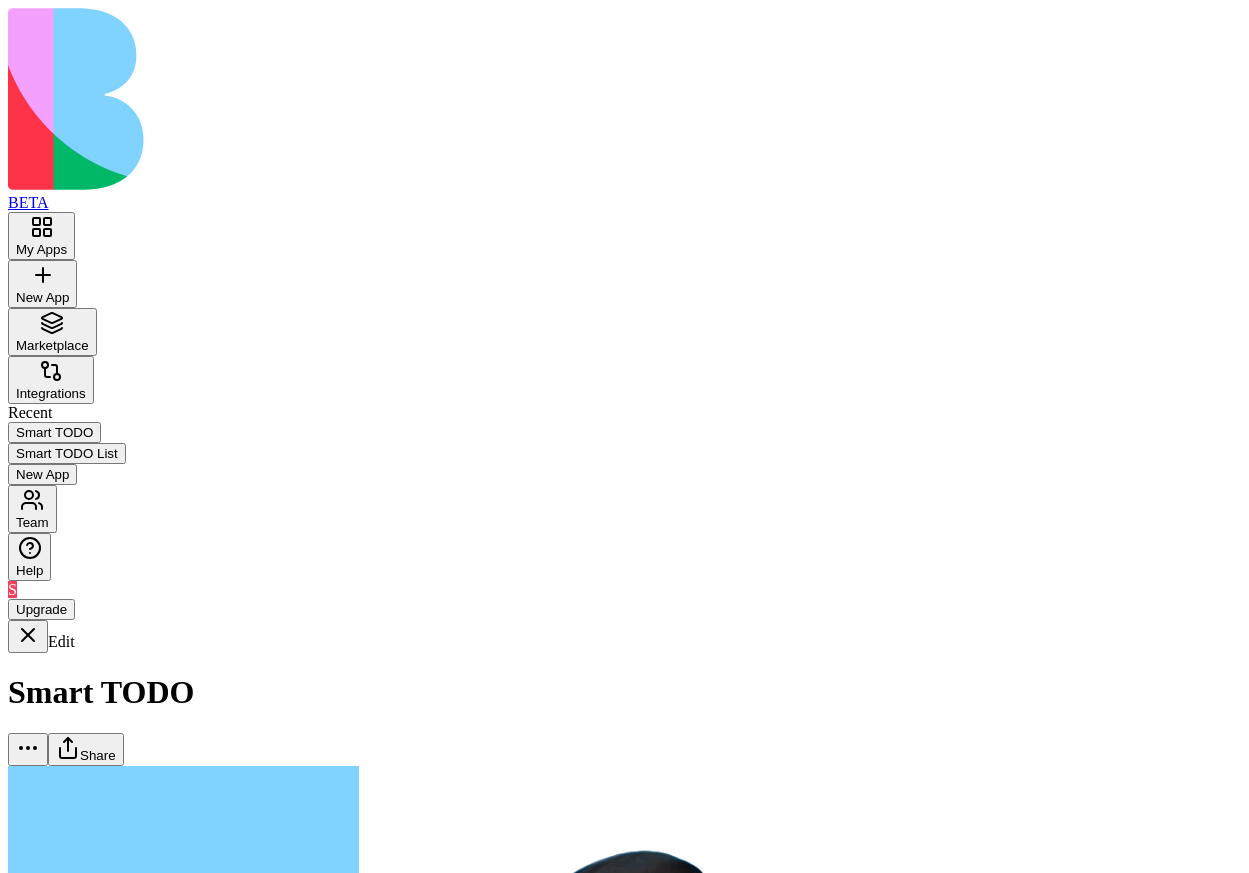 scroll, scrollTop: 66, scrollLeft: 0, axis: vertical 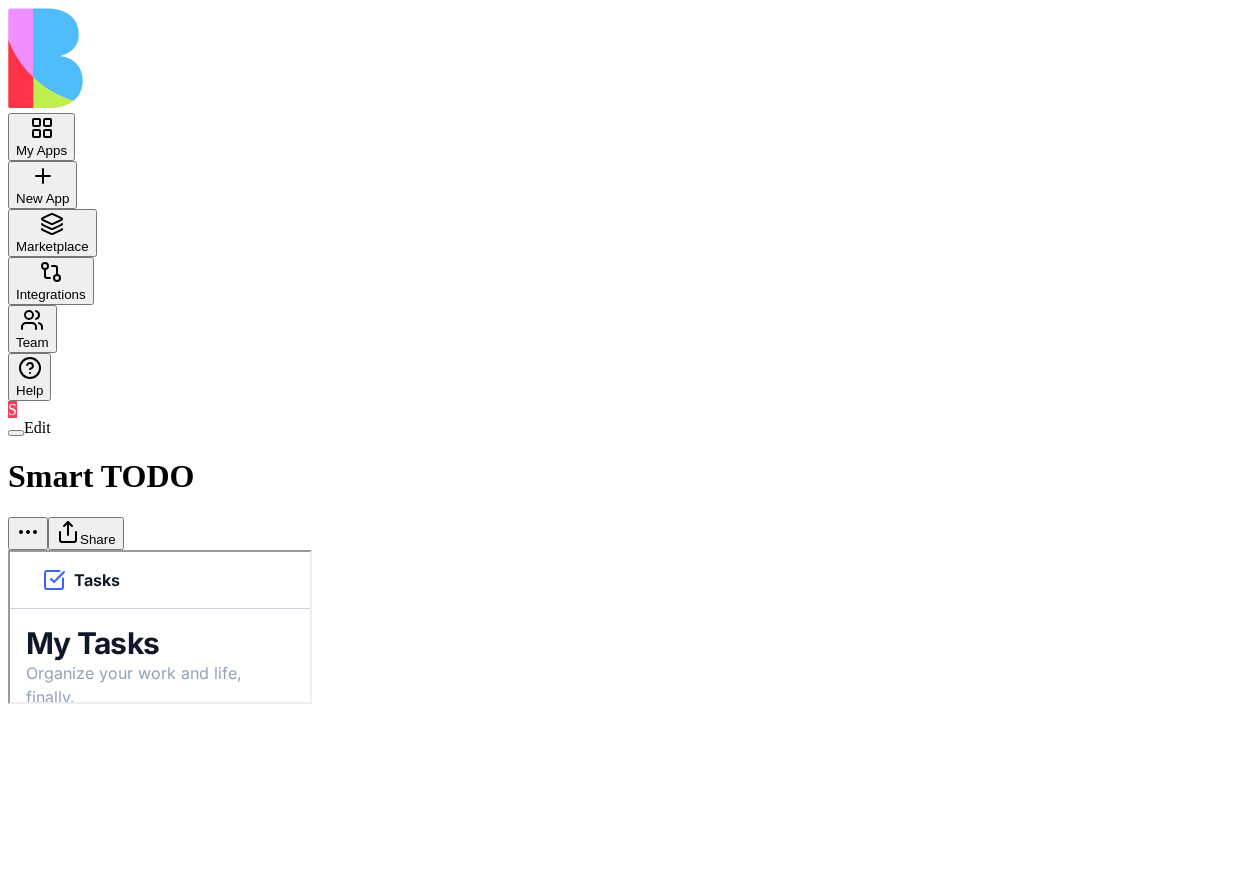 click on "My Apps New App
To pick up a draggable item, press the space bar.
While dragging, use the arrow keys to move the item.
Press space again to drop the item in its new position, or press escape to cancel.
Marketplace Integrations Team Help S Edit Smart TODO Share" at bounding box center (624, 358) 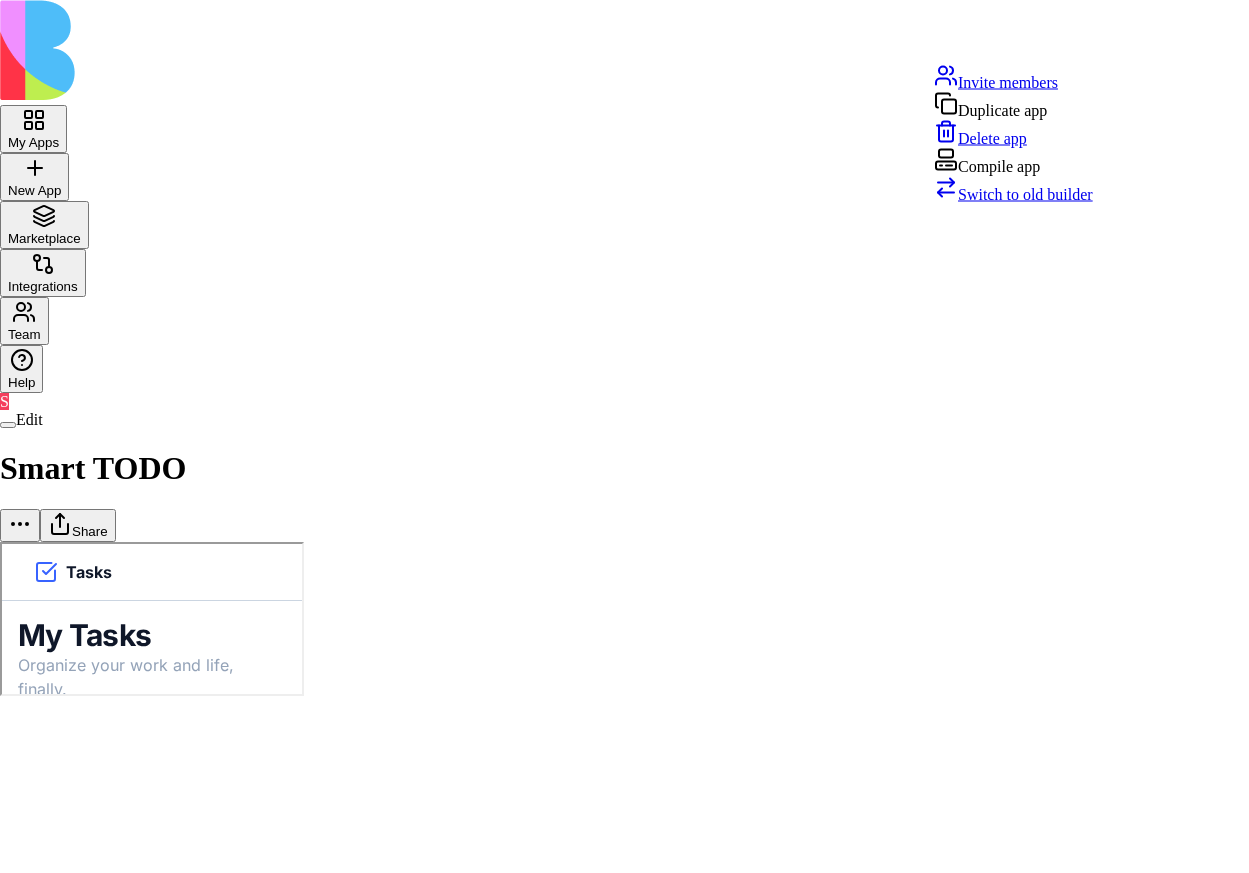click on "Switch to old builder" at bounding box center [1025, 194] 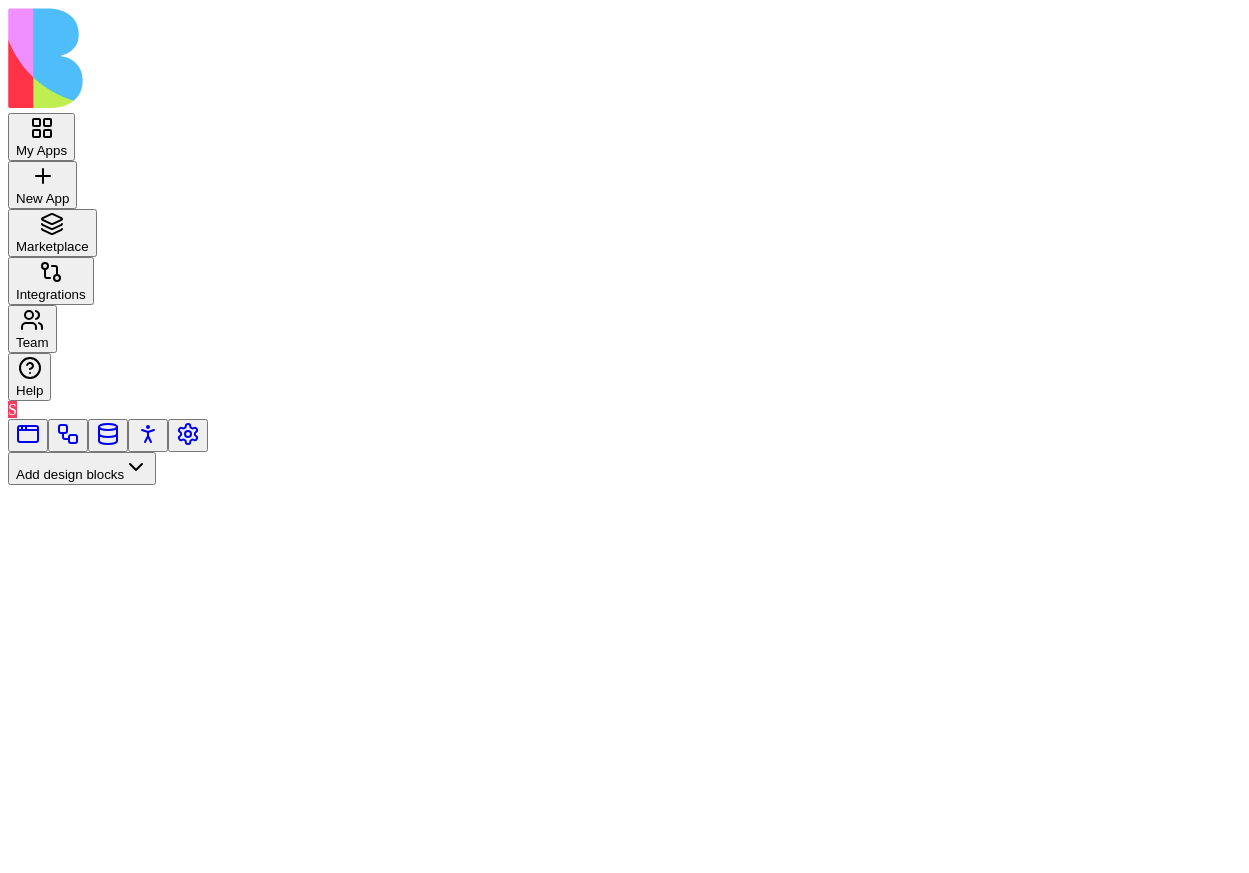 scroll, scrollTop: 0, scrollLeft: 0, axis: both 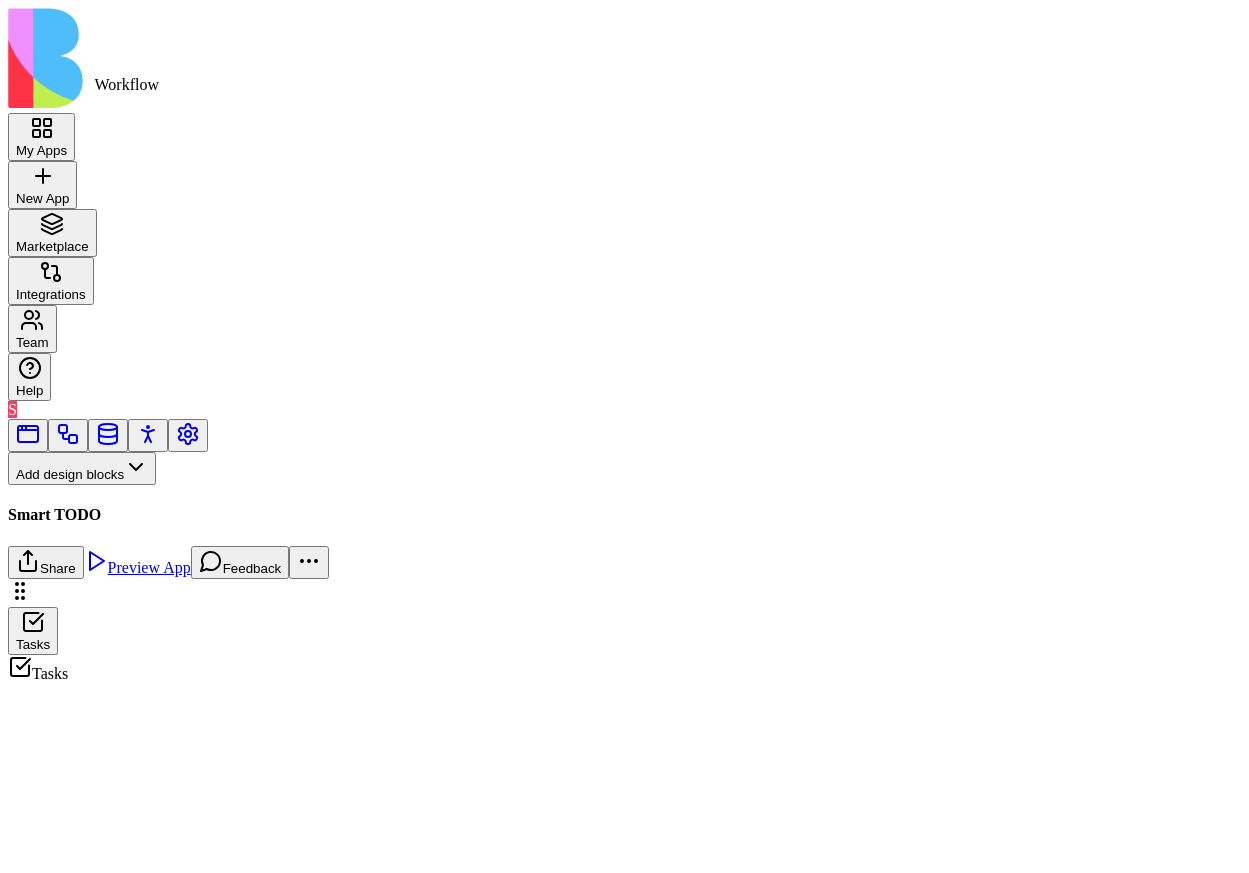 click at bounding box center [68, 441] 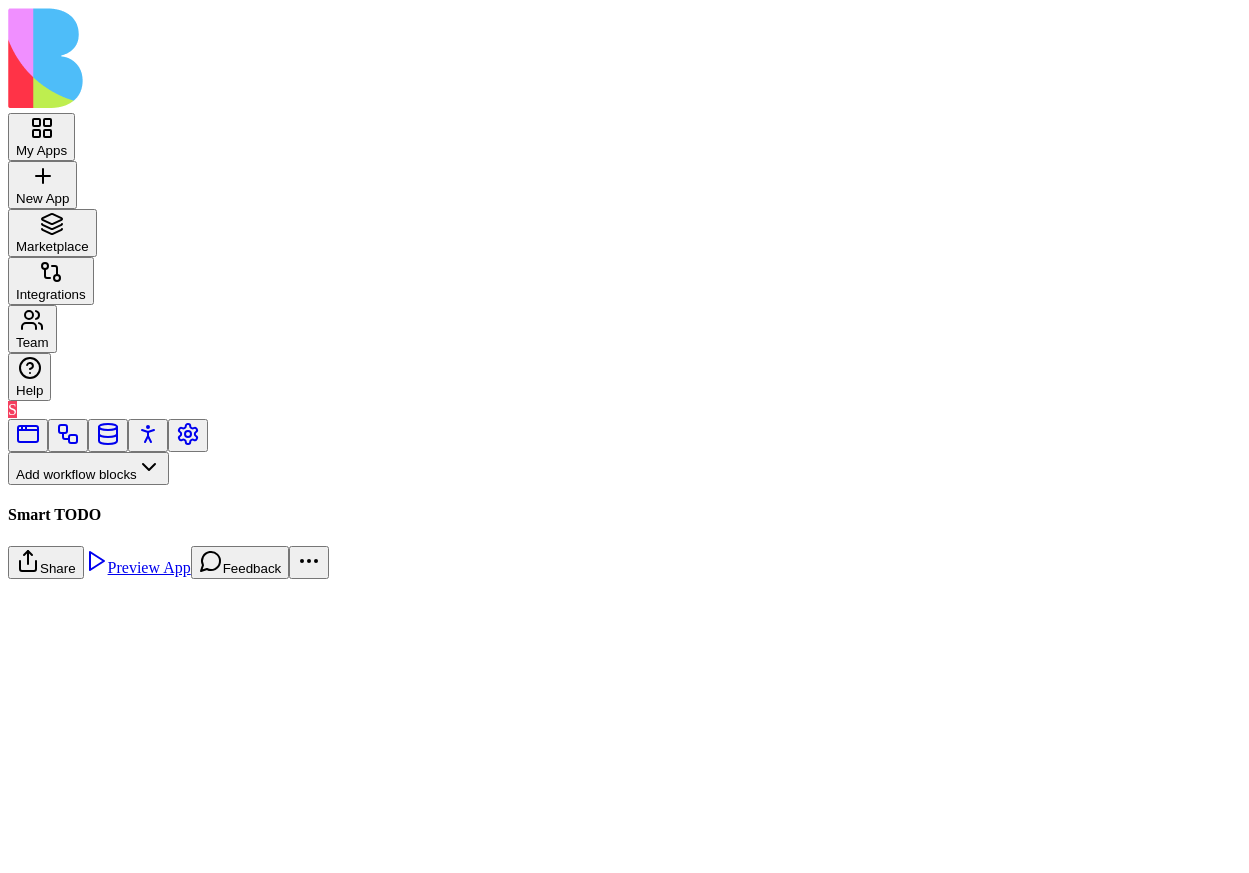 click on "DailyDemoTasksTrigger" at bounding box center (192, 996) 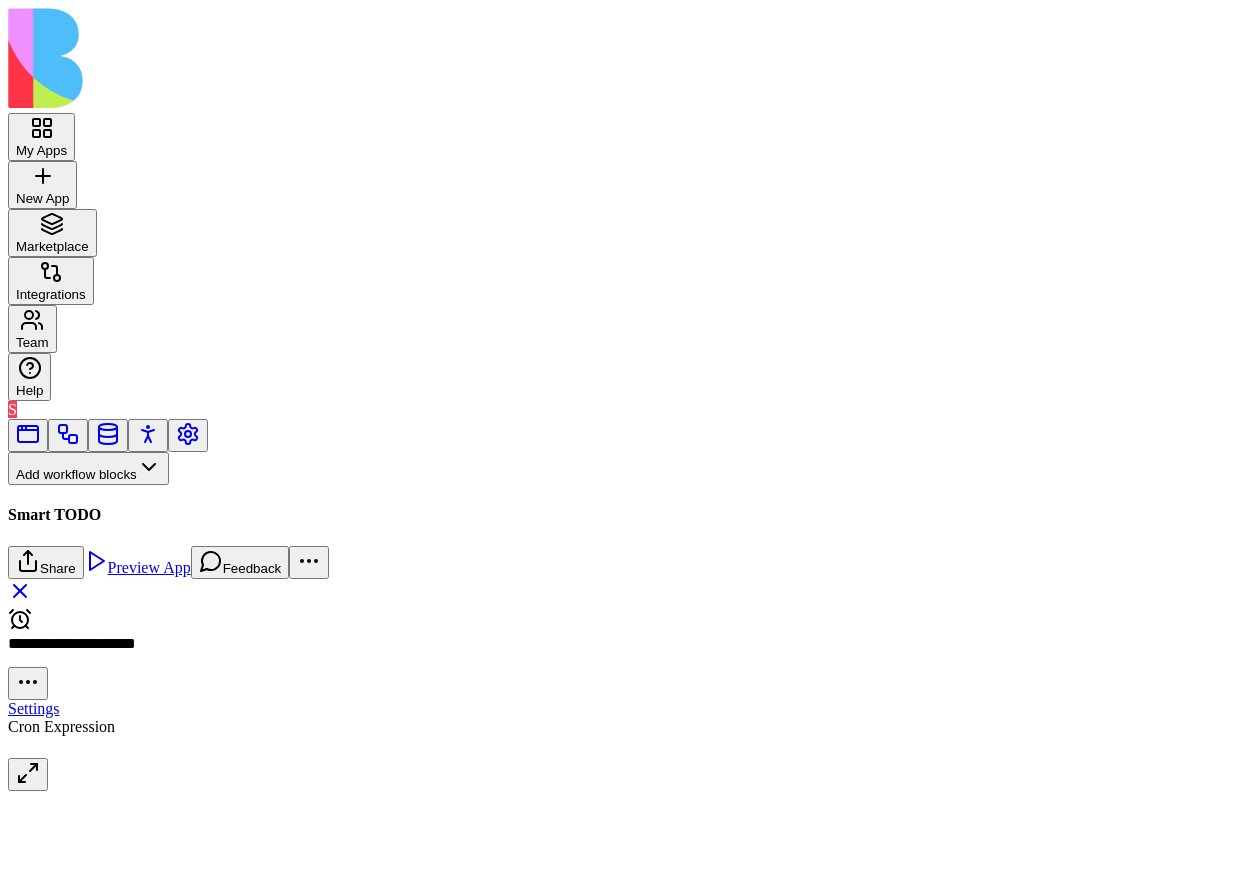 click at bounding box center (130, 747) 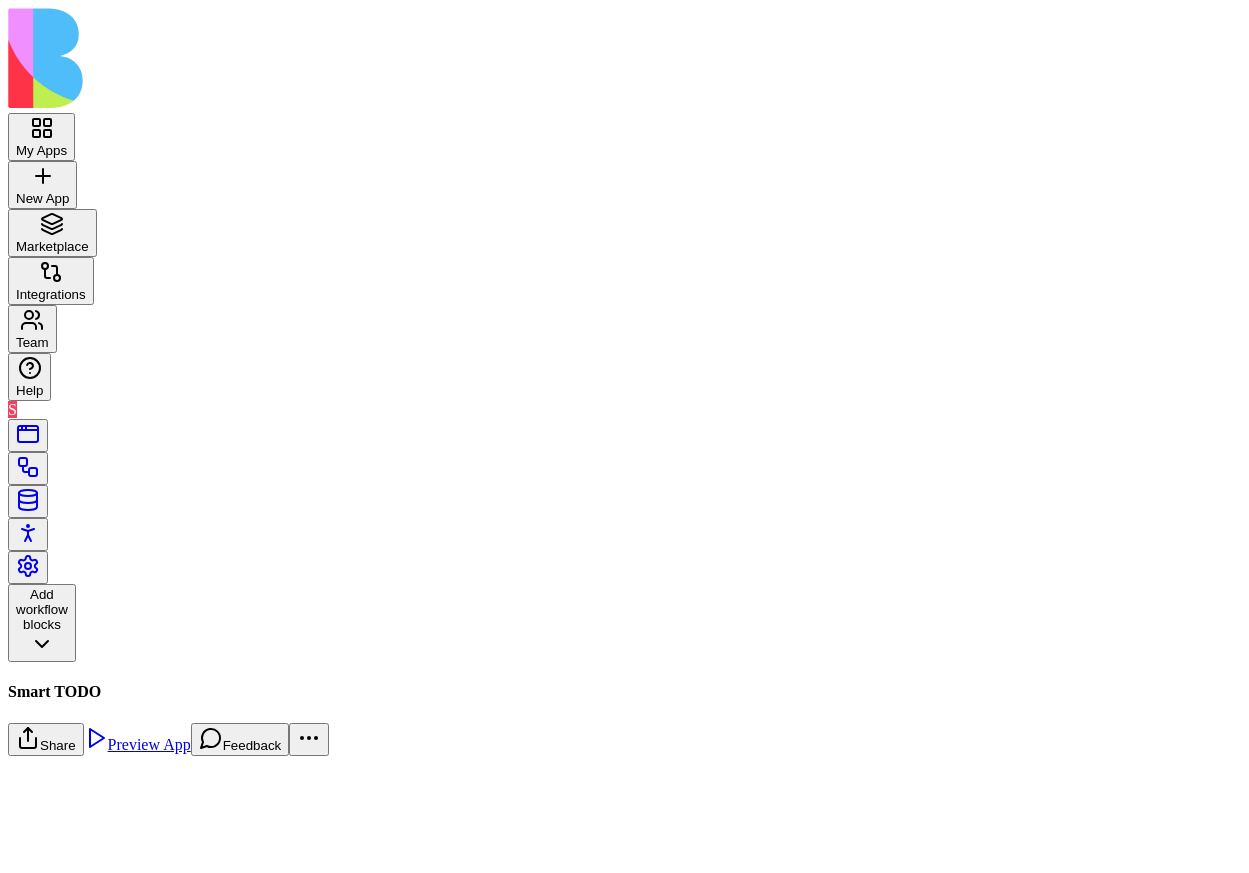 scroll, scrollTop: 0, scrollLeft: 0, axis: both 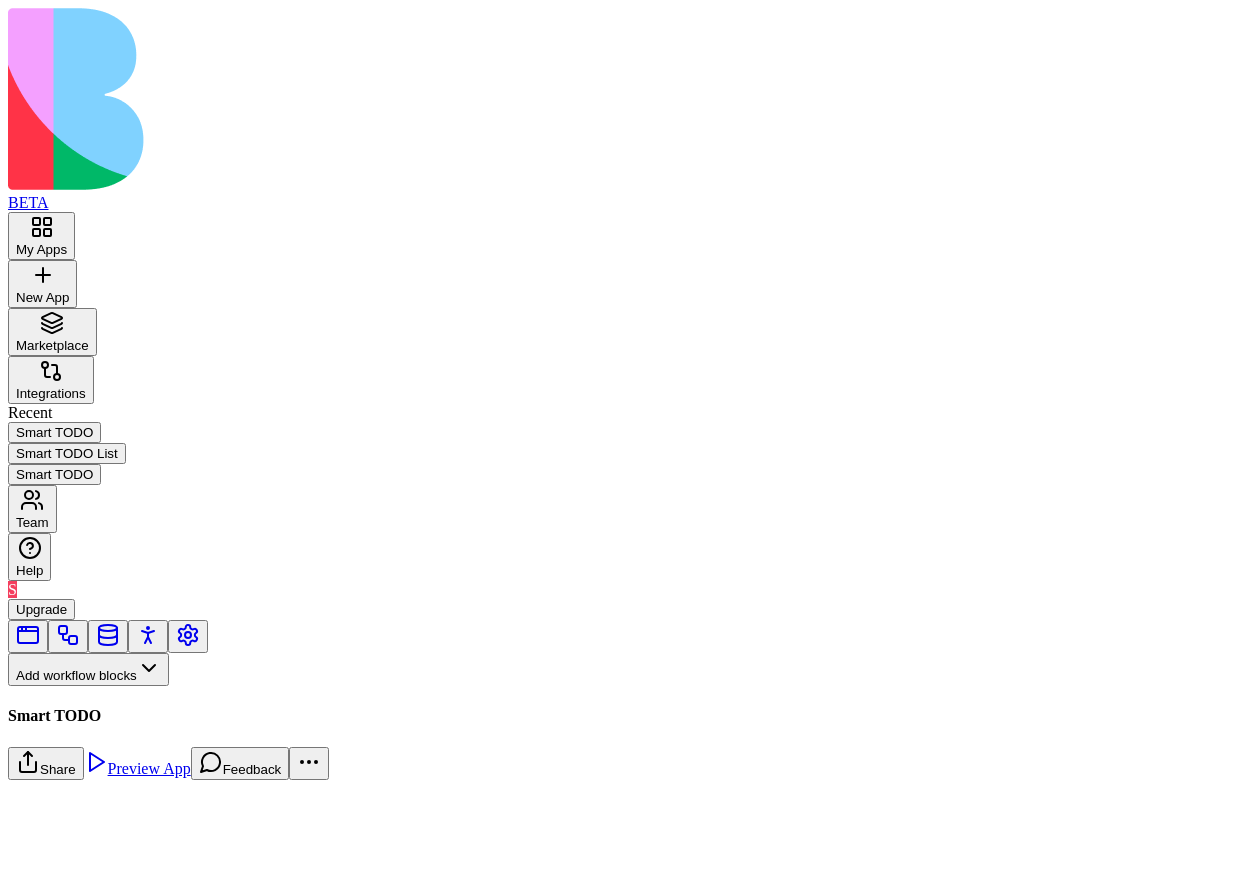 click on "New App" at bounding box center [42, 284] 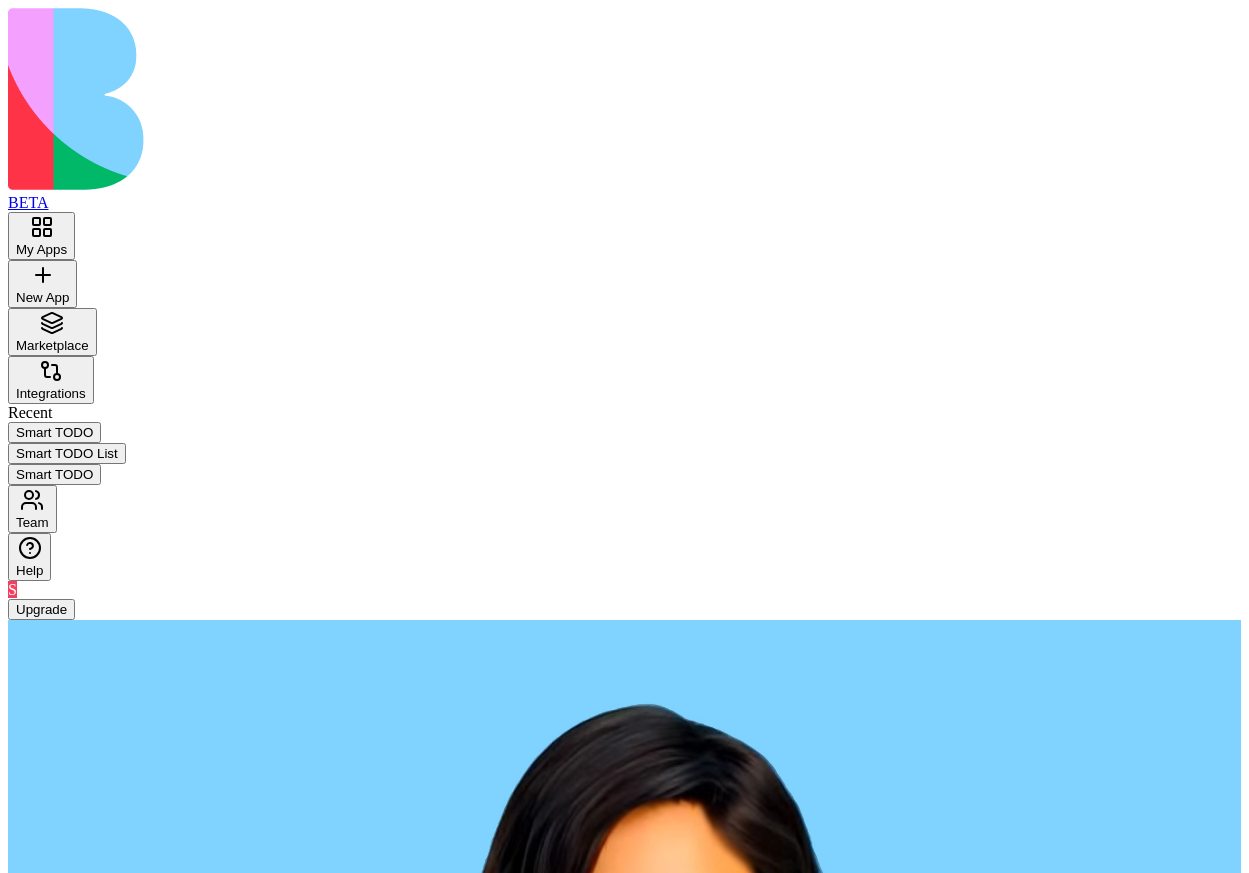 click at bounding box center (85, 2650) 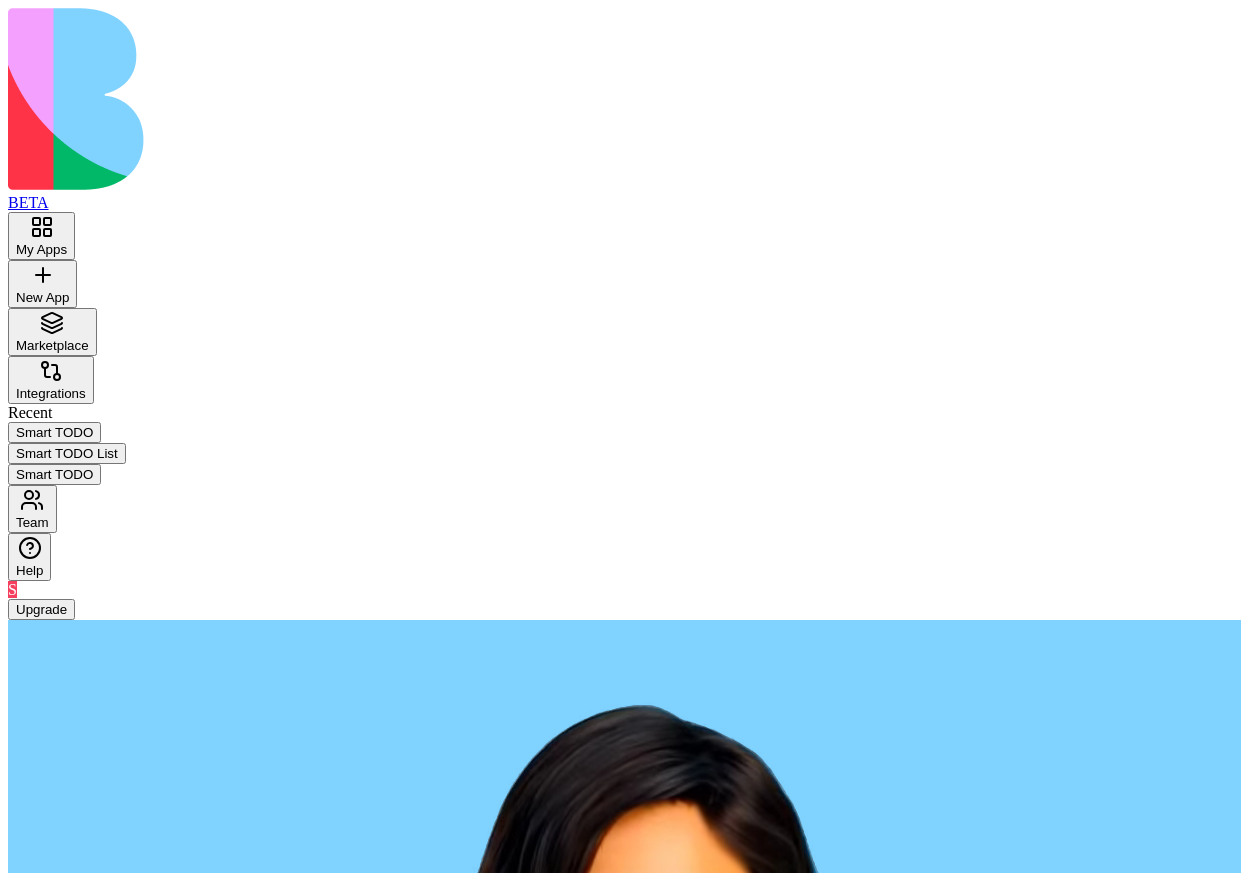 type on "**********" 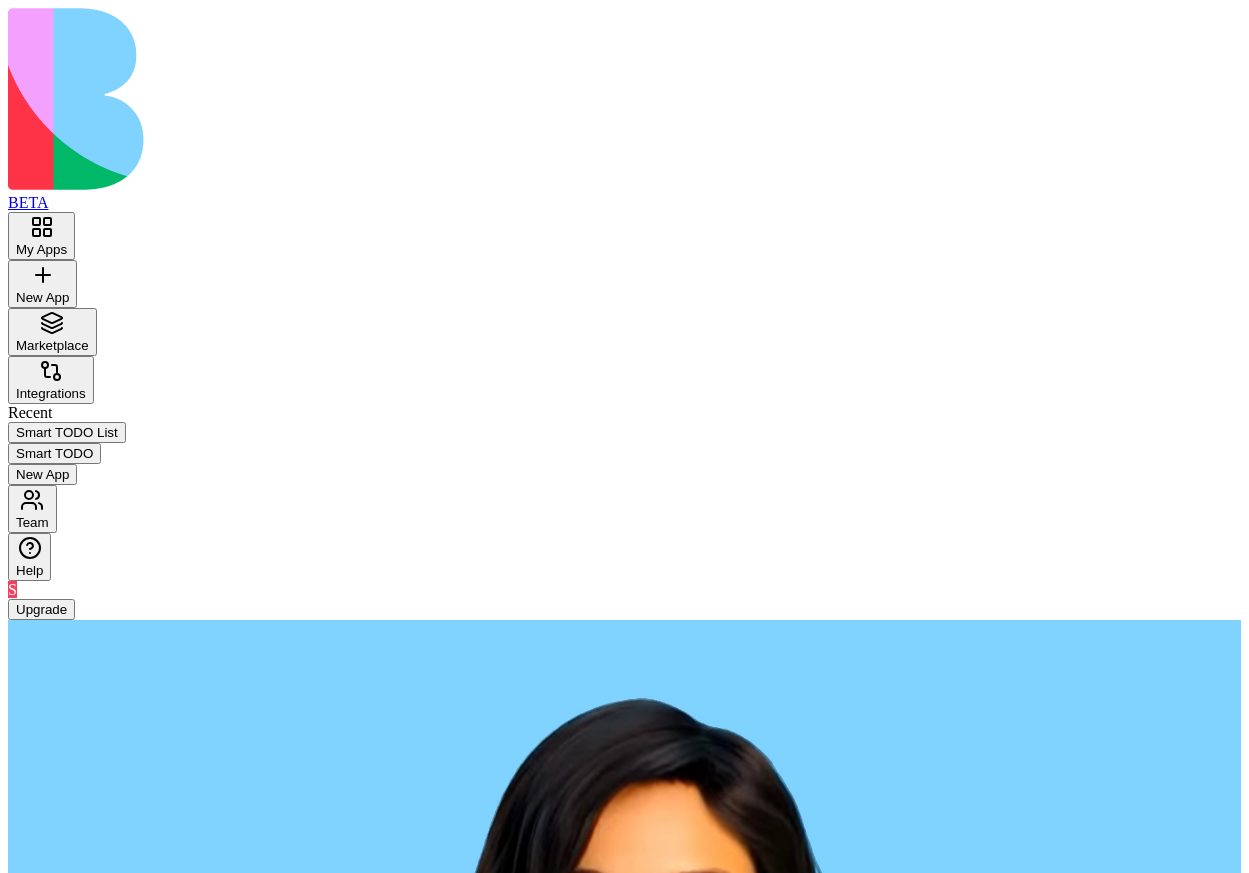 scroll, scrollTop: 0, scrollLeft: 0, axis: both 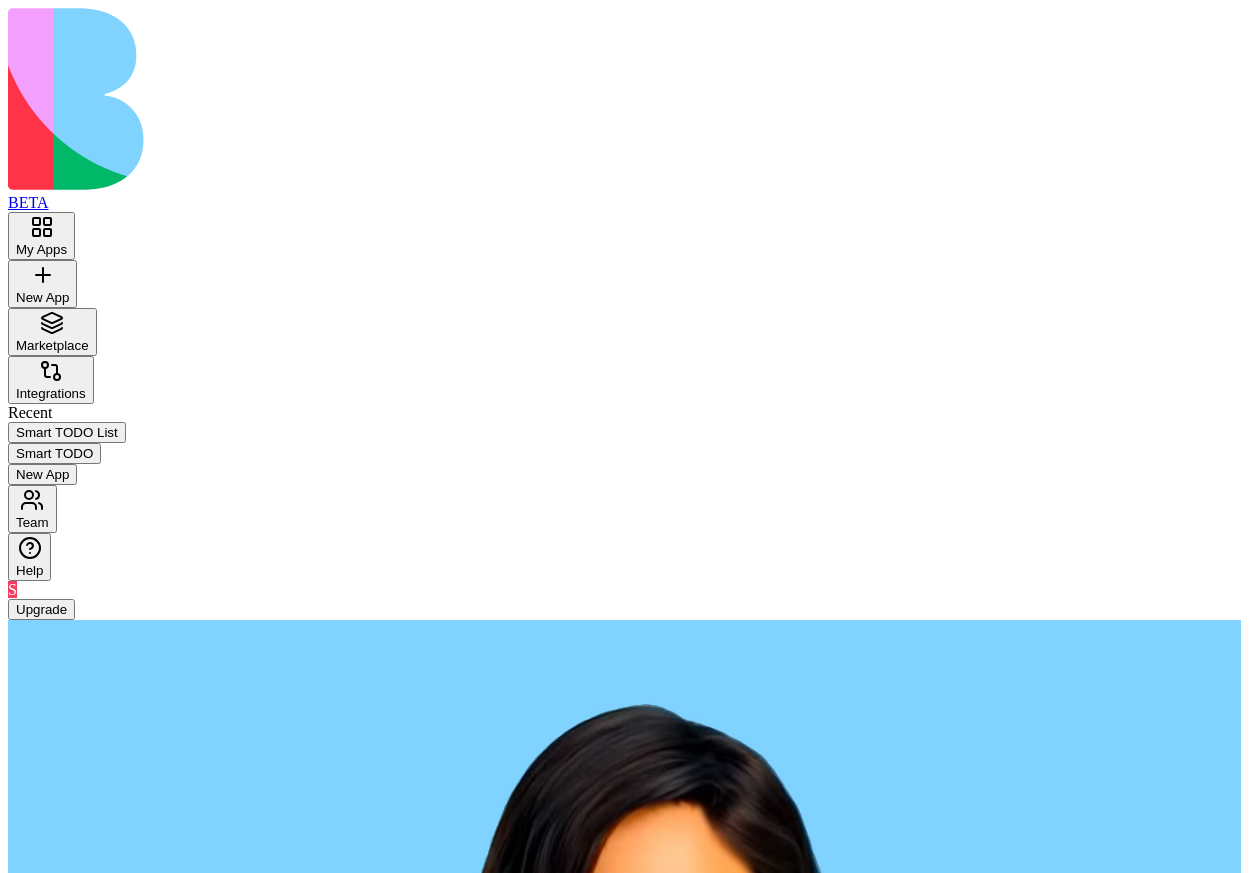 click at bounding box center [85, 2650] 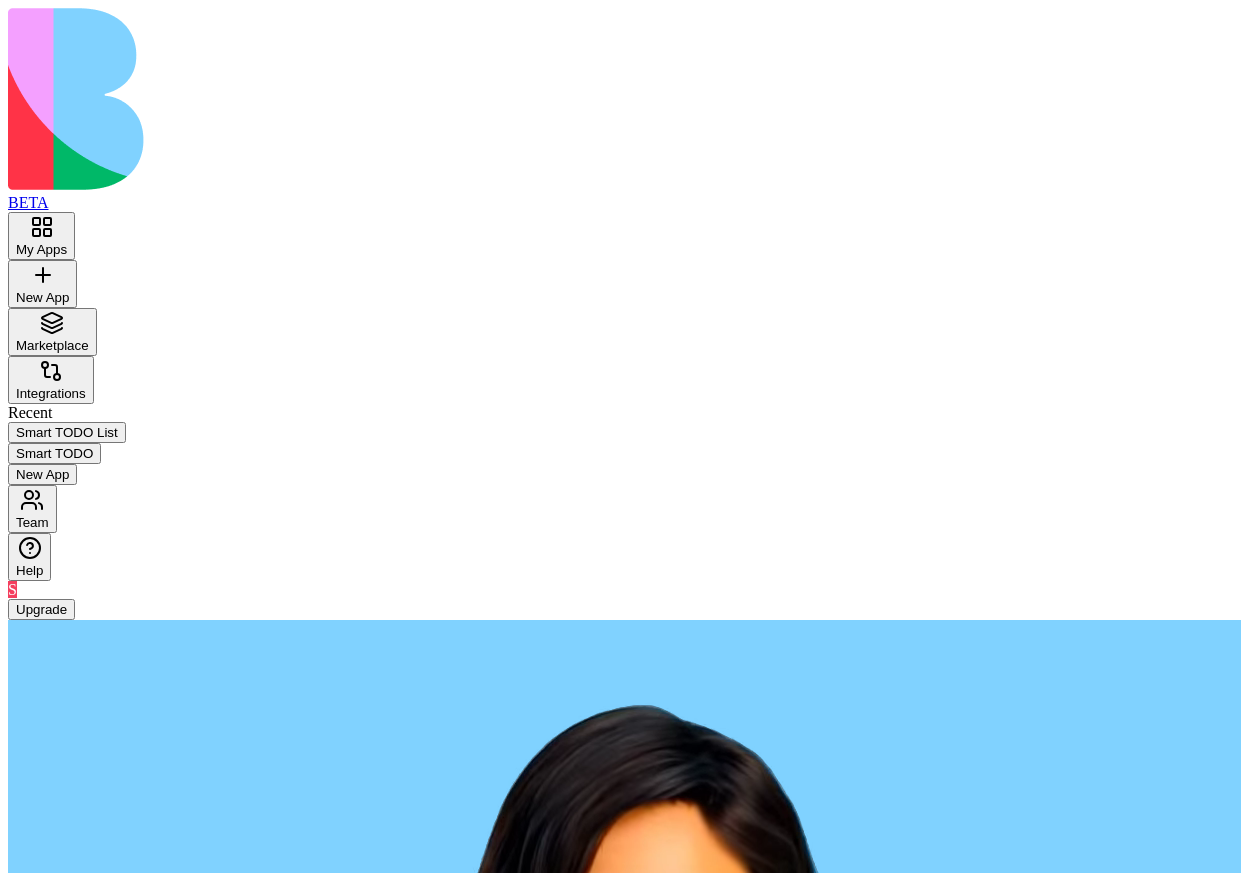 paste on "**********" 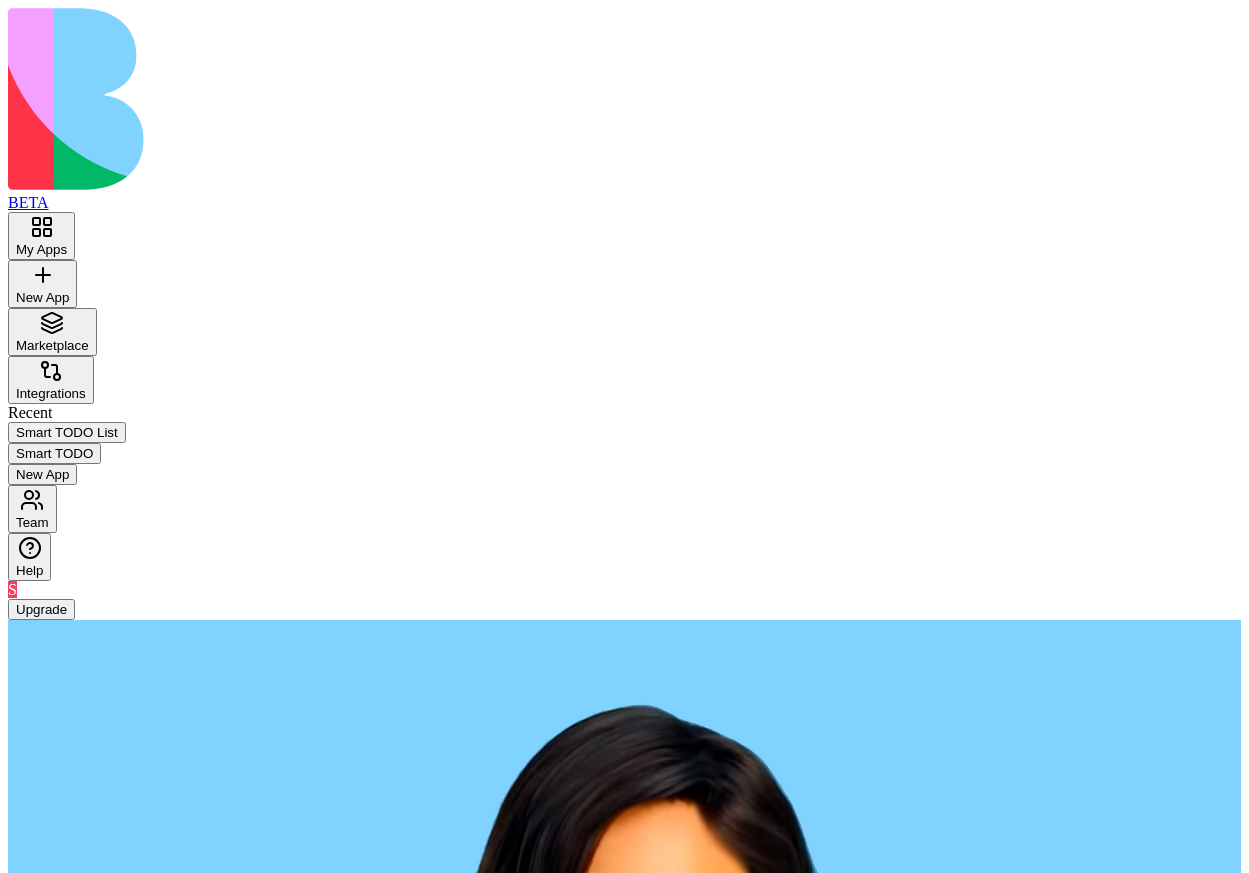 type on "**********" 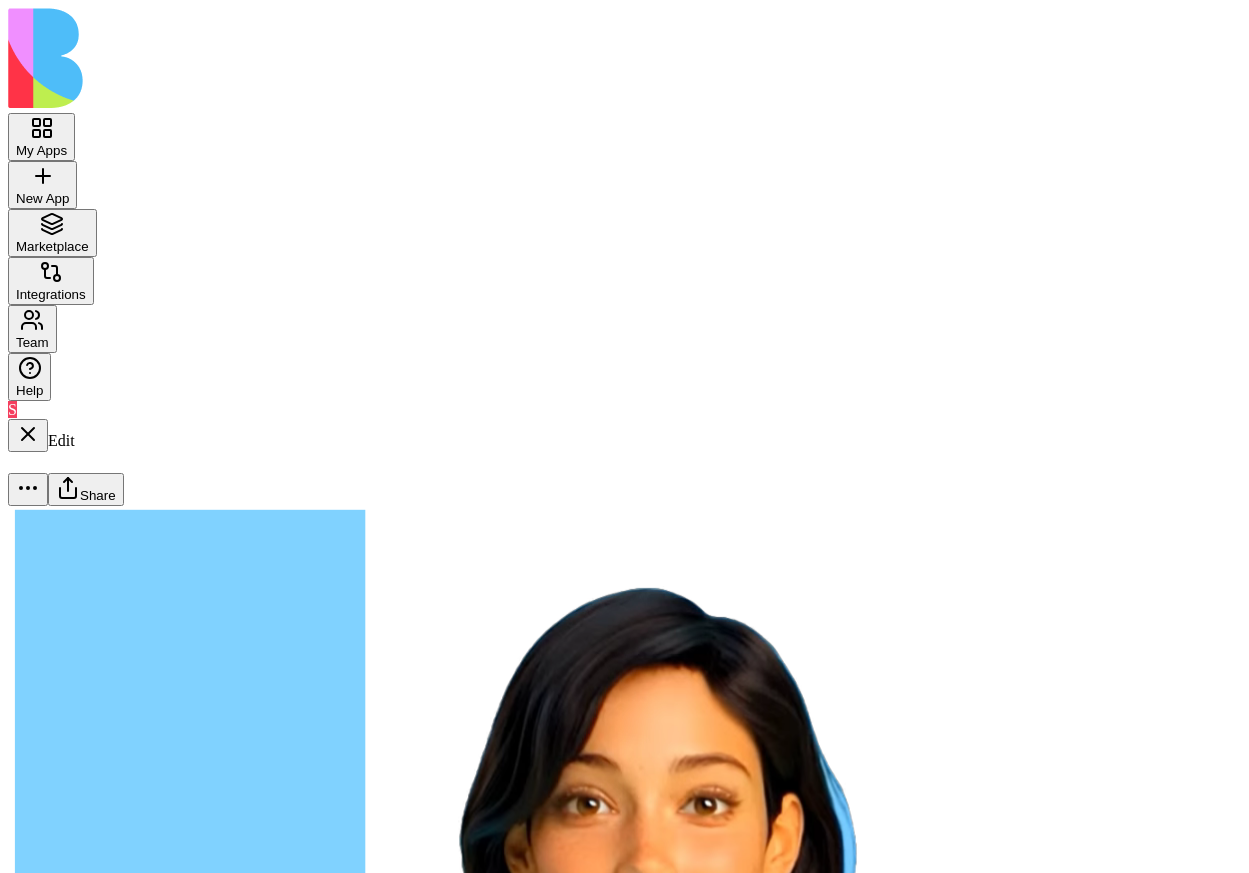 type 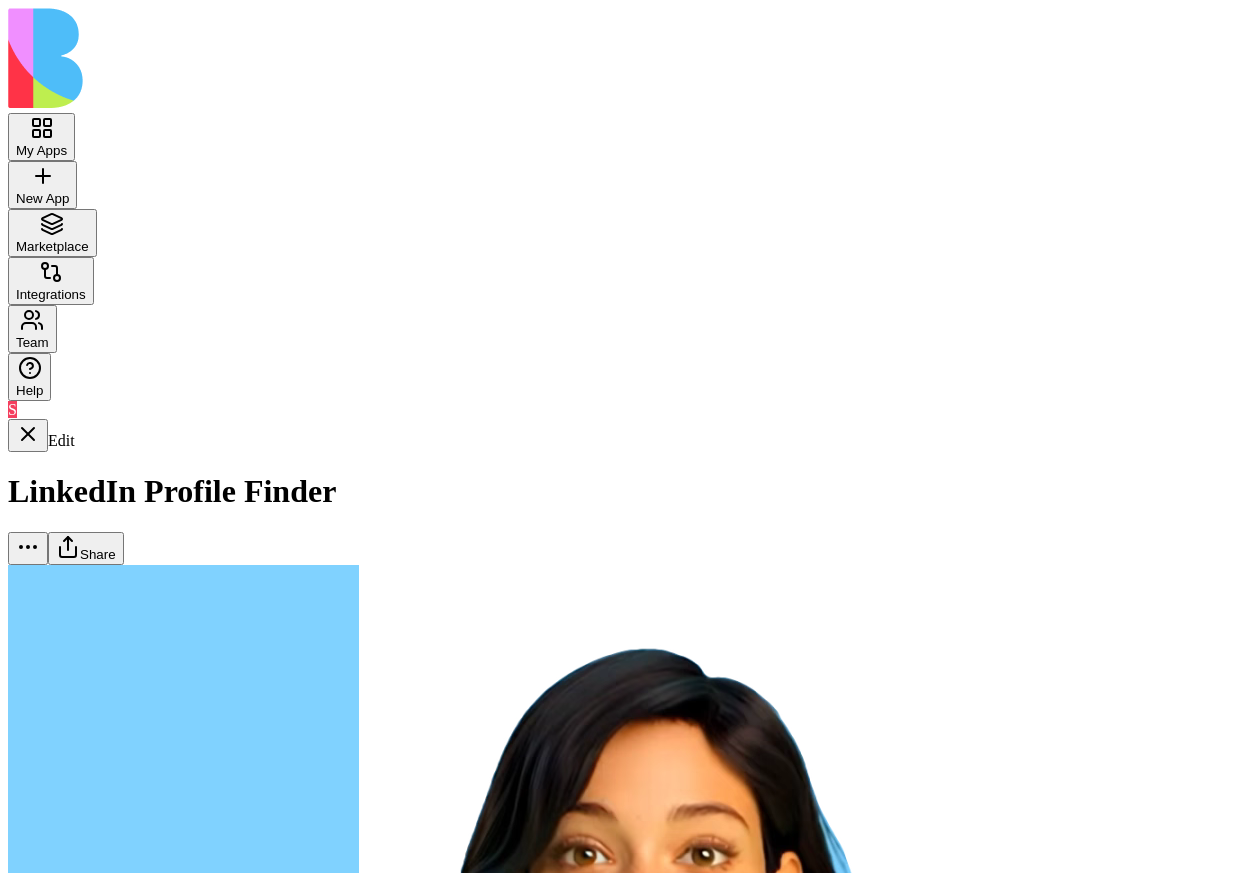 scroll, scrollTop: 218, scrollLeft: 0, axis: vertical 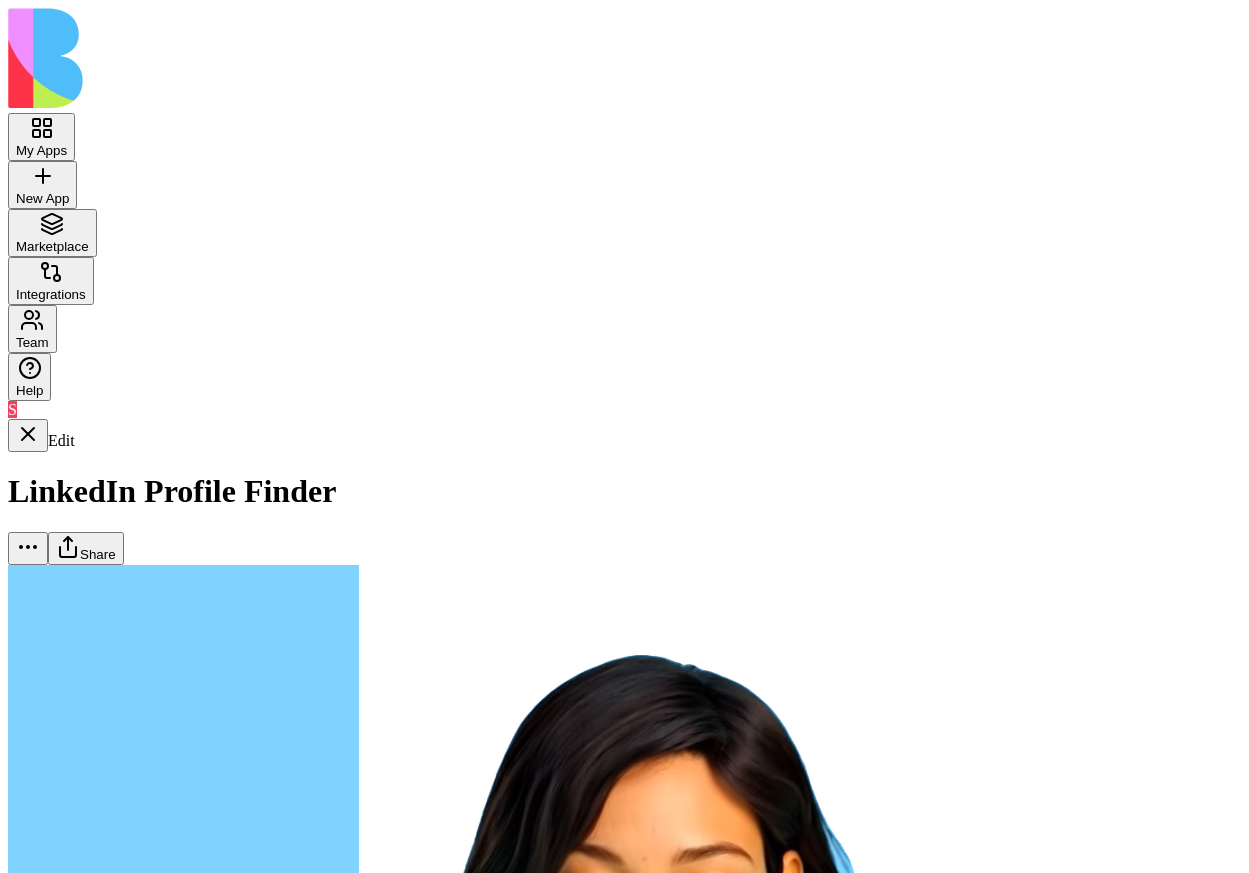 click on "Sorry about that! App didn't load properly No worries - this happens sometimes. One click and I'll get it working. Working on it..." at bounding box center (624, 6957) 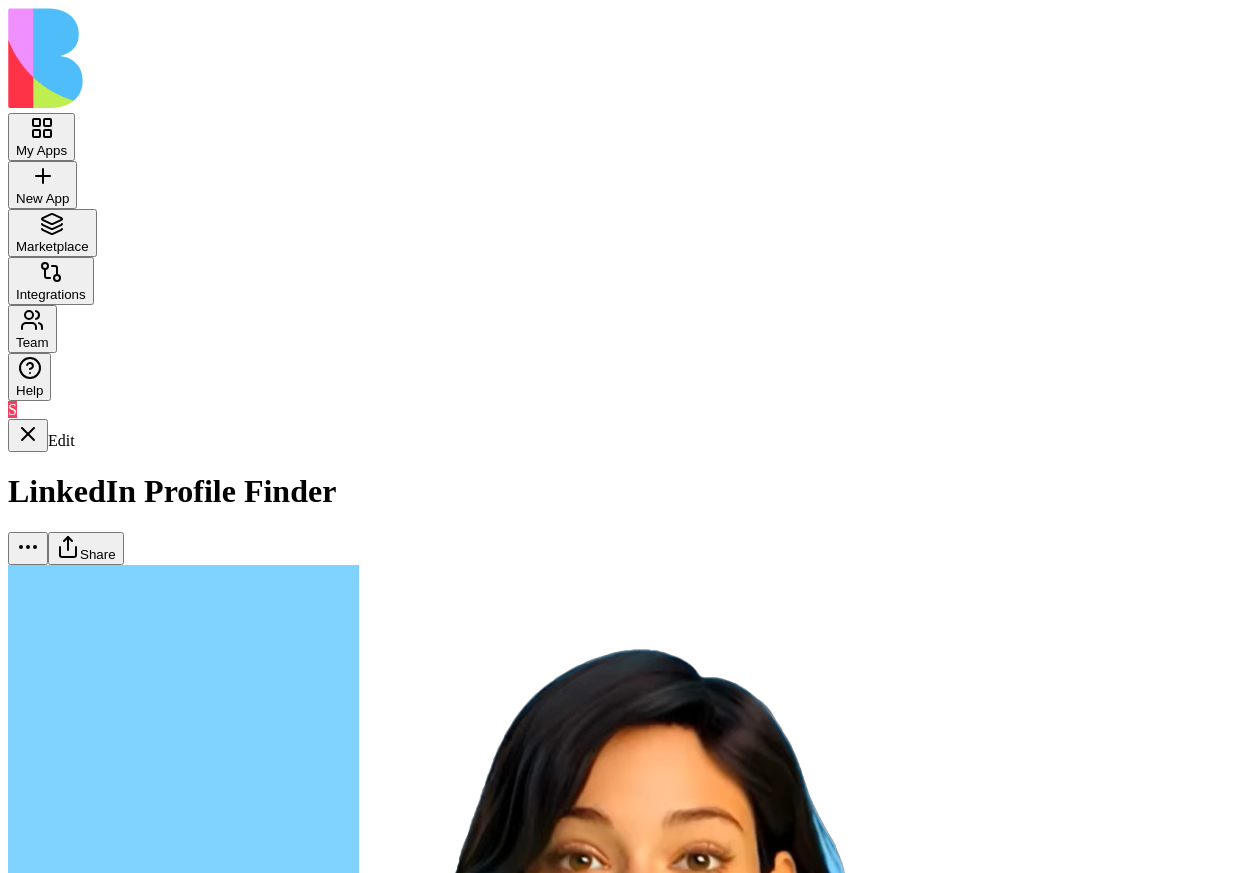 scroll, scrollTop: 870, scrollLeft: 0, axis: vertical 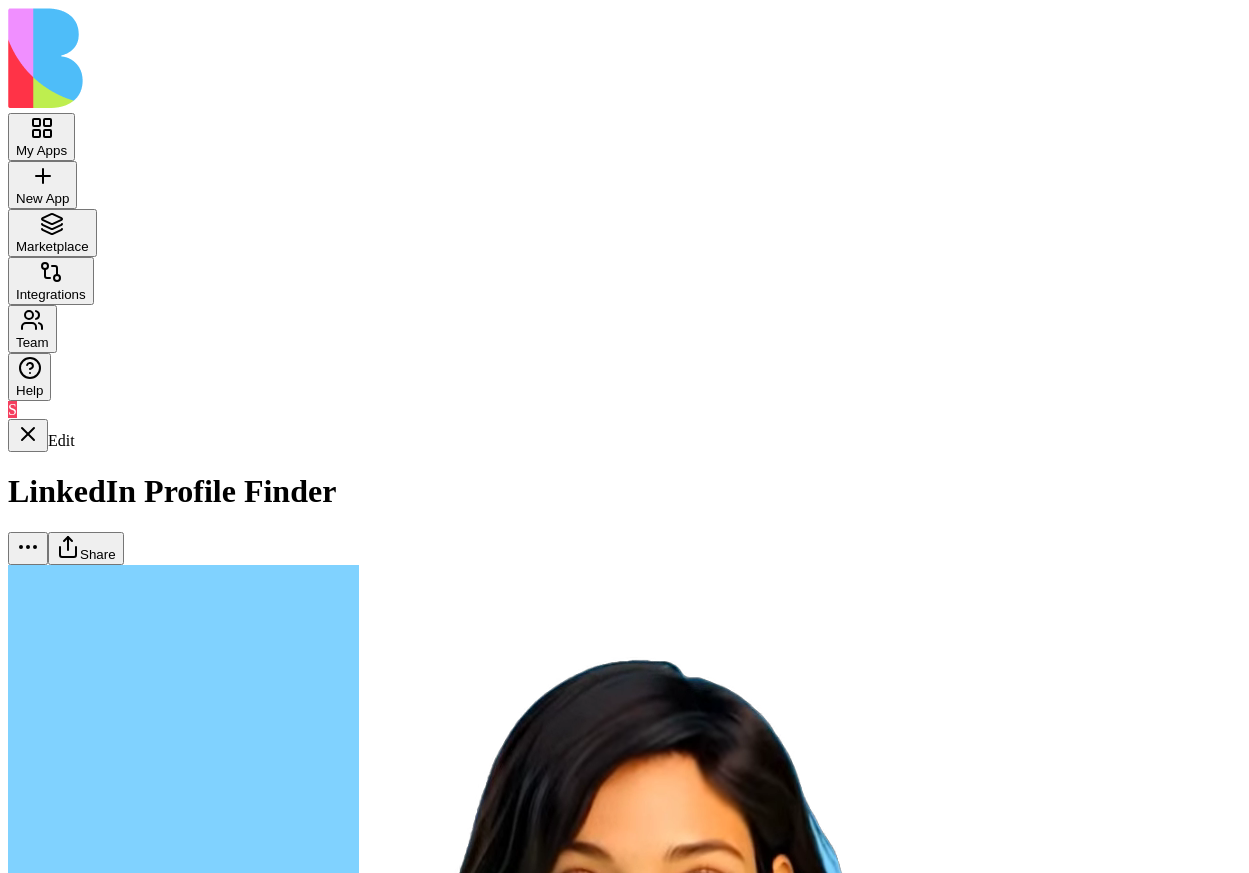 click at bounding box center (28, 6555) 